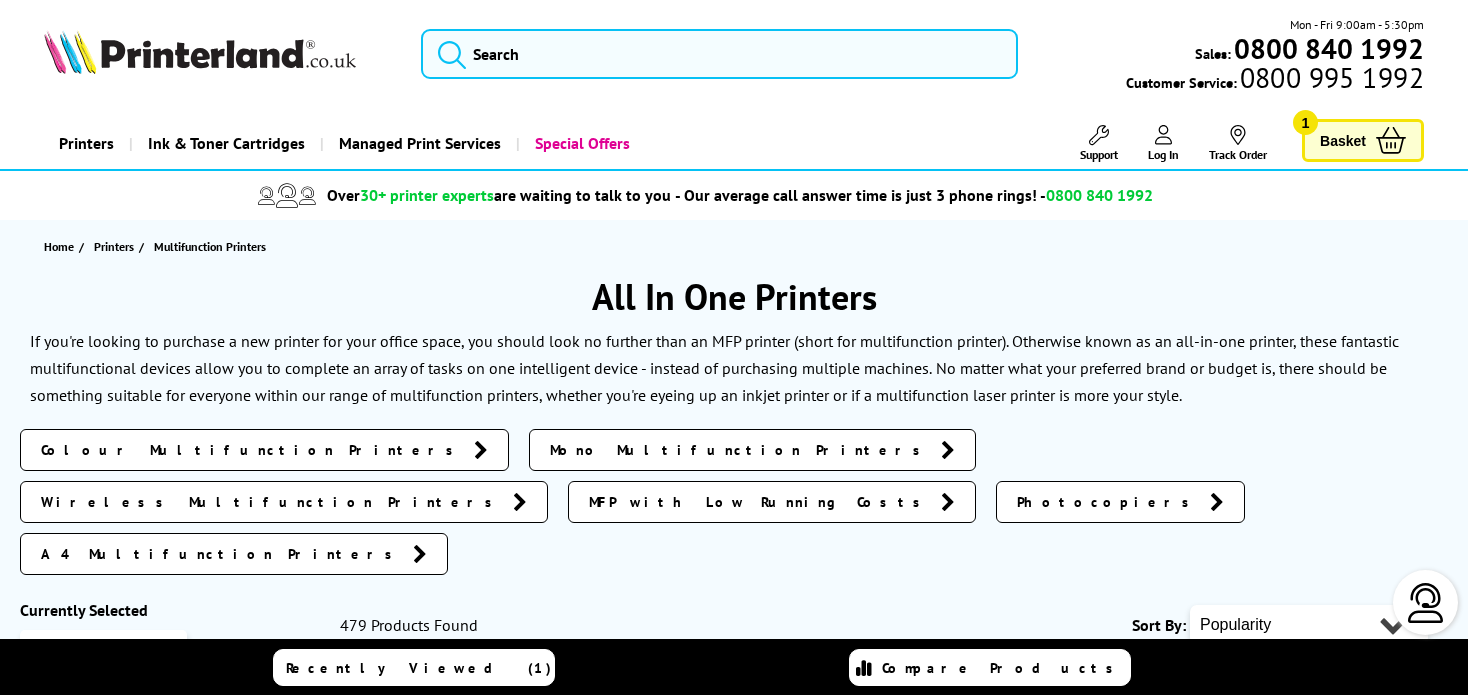 scroll, scrollTop: 300, scrollLeft: 0, axis: vertical 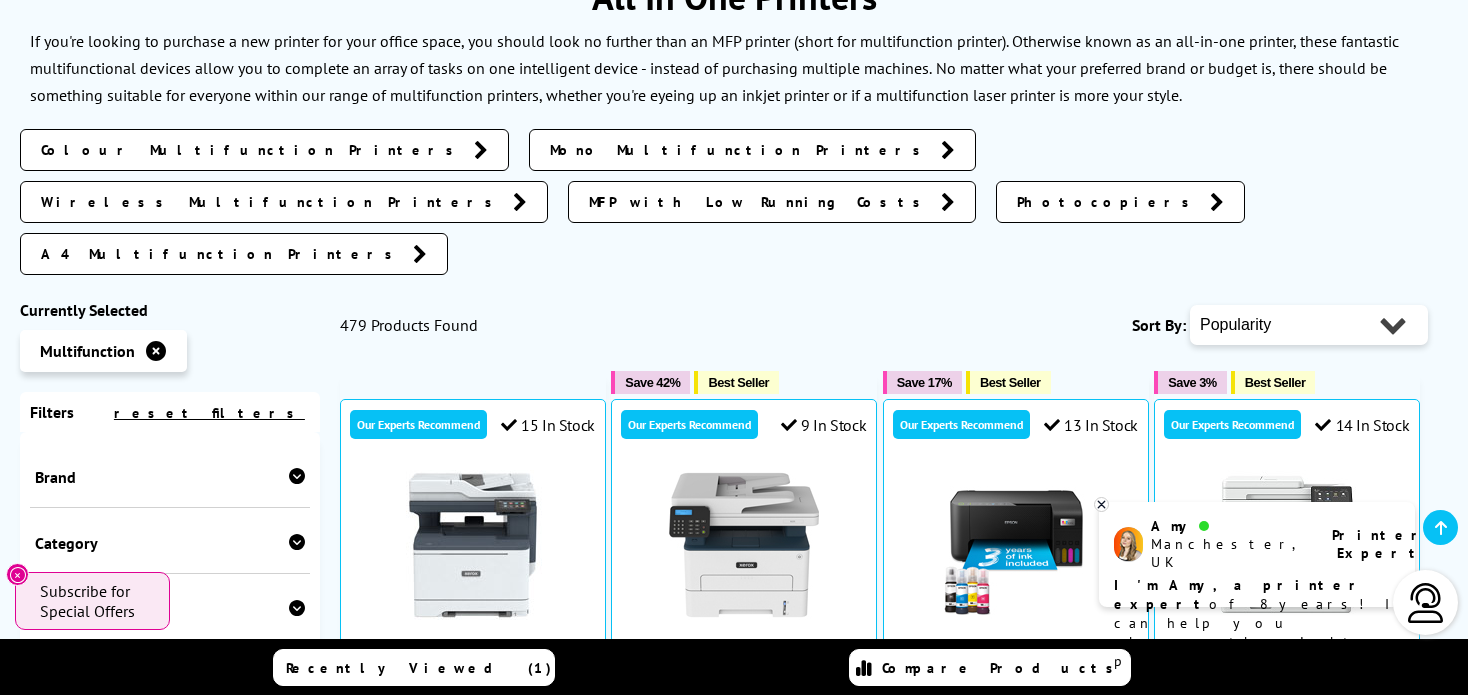 click at bounding box center (297, 477) 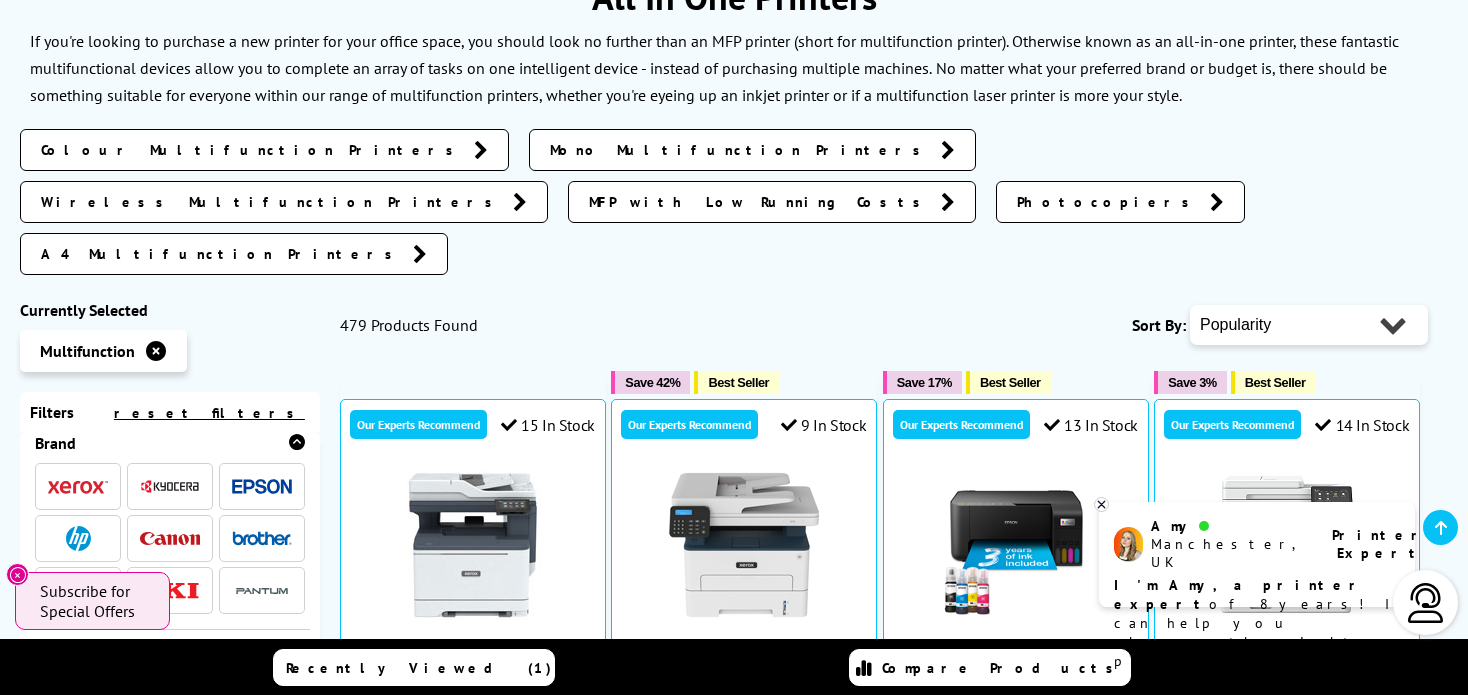 scroll, scrollTop: 0, scrollLeft: 0, axis: both 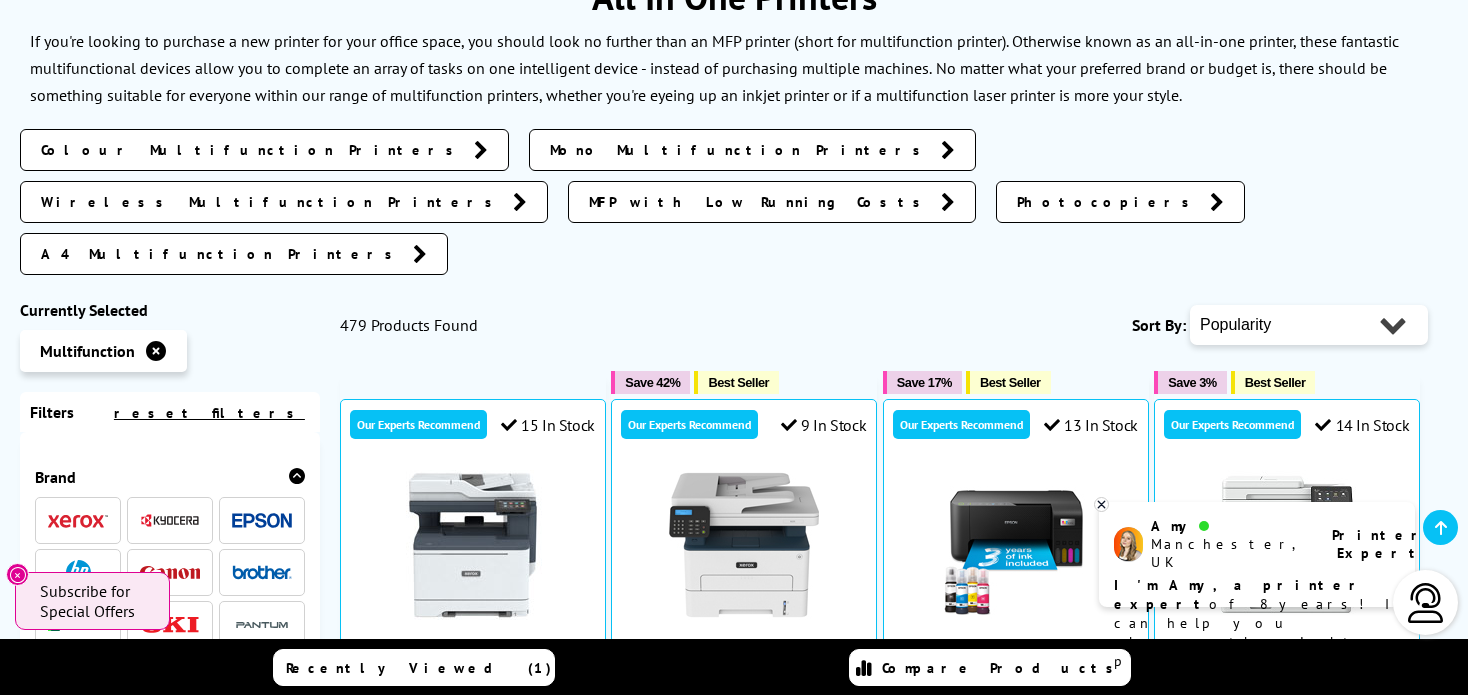 click at bounding box center [262, 520] 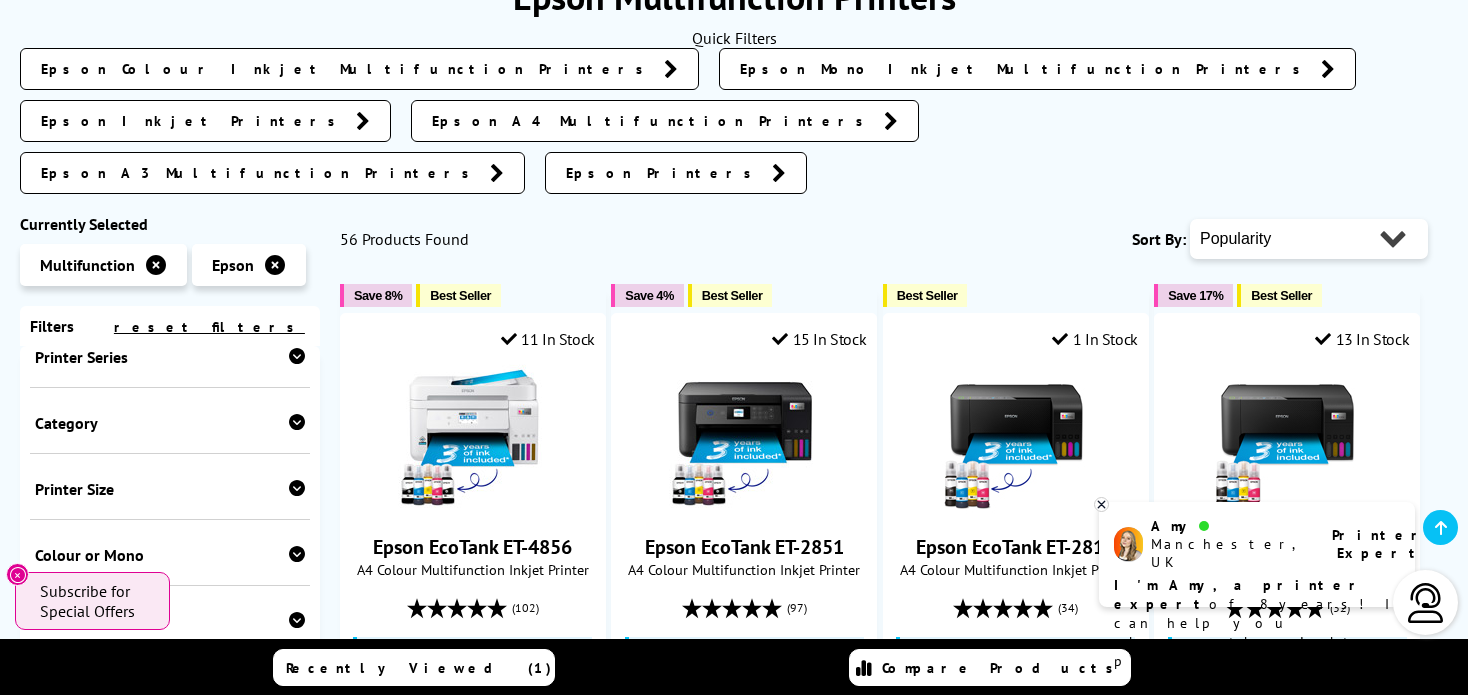 scroll, scrollTop: 200, scrollLeft: 0, axis: vertical 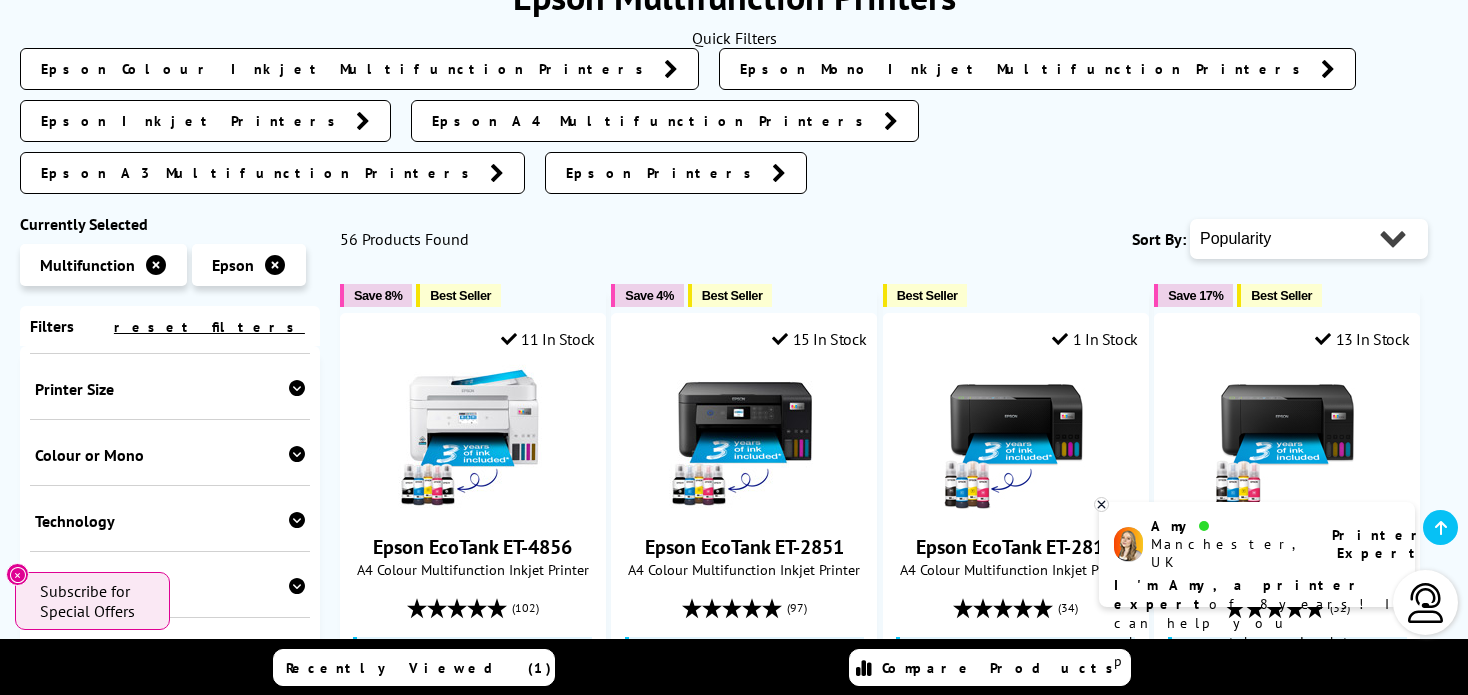 click at bounding box center (297, 454) 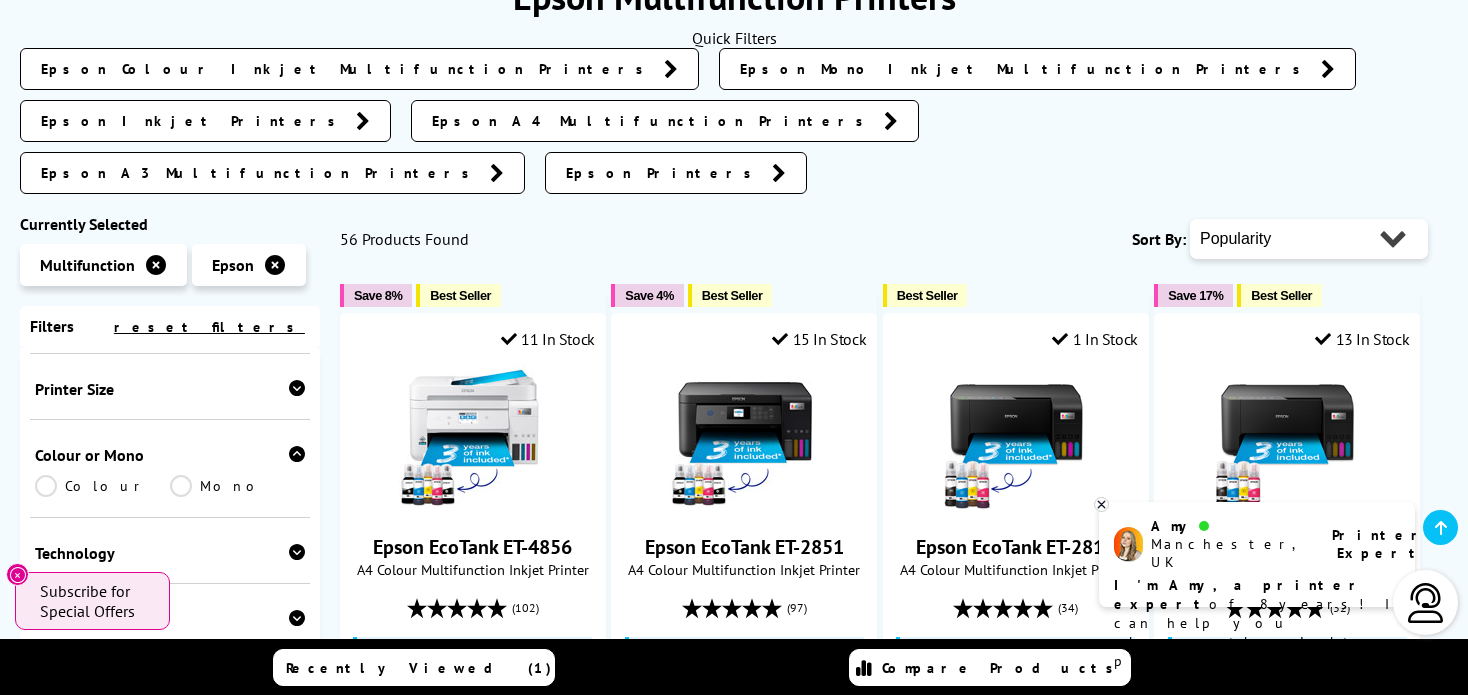 click on "Mono" at bounding box center (237, 486) 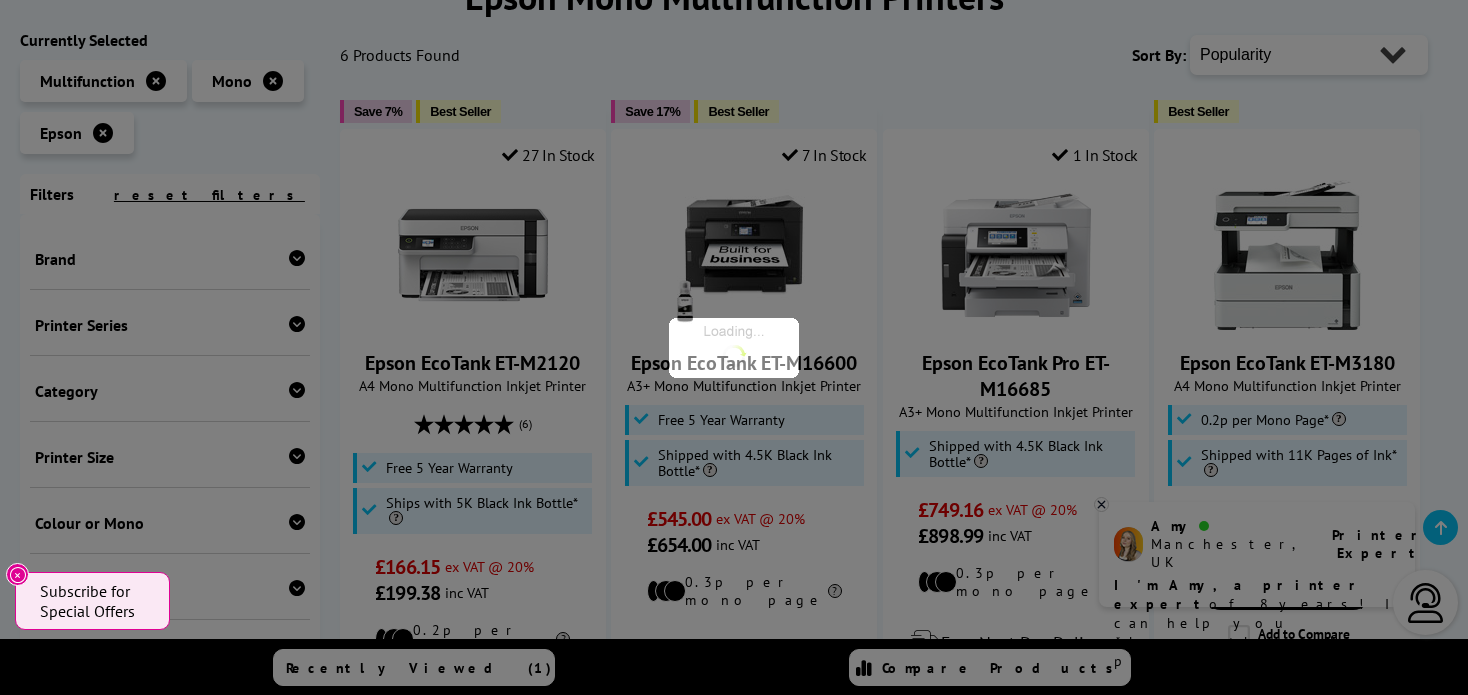 scroll, scrollTop: 200, scrollLeft: 0, axis: vertical 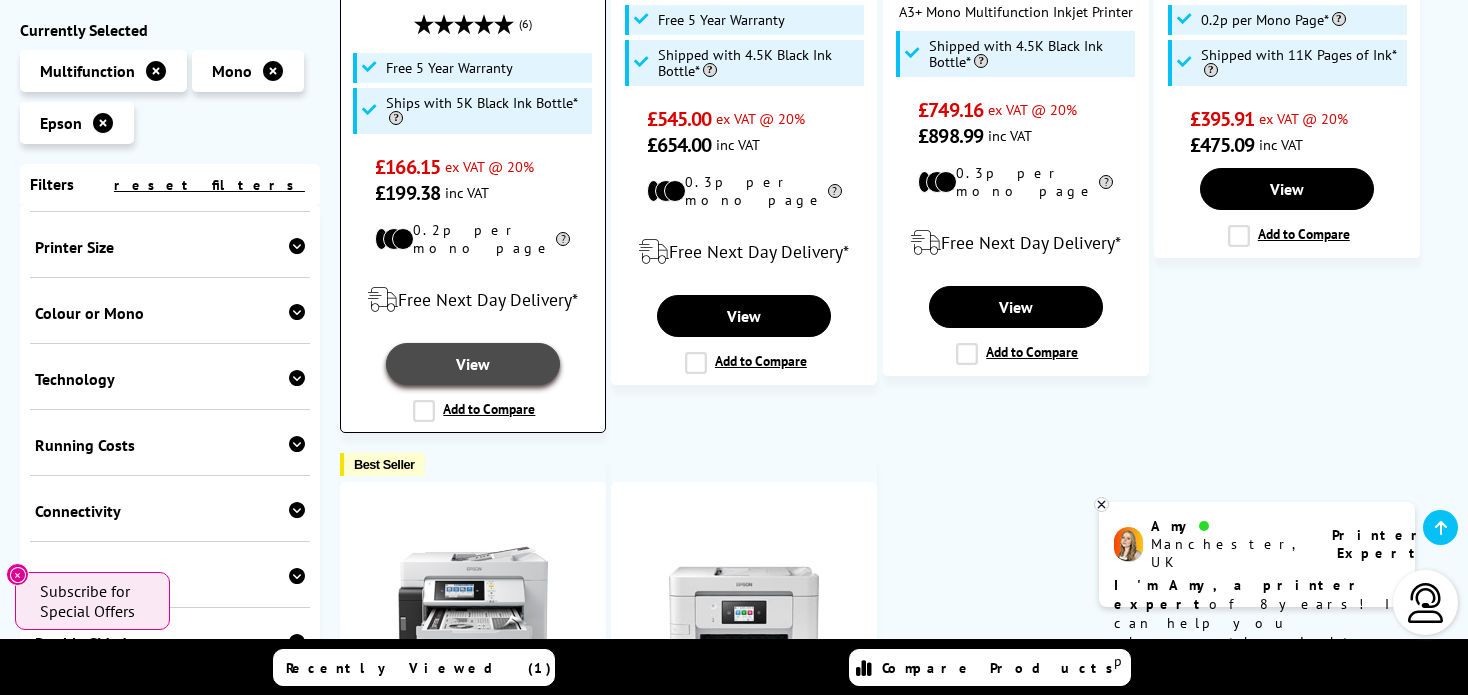 click on "View" at bounding box center (473, 364) 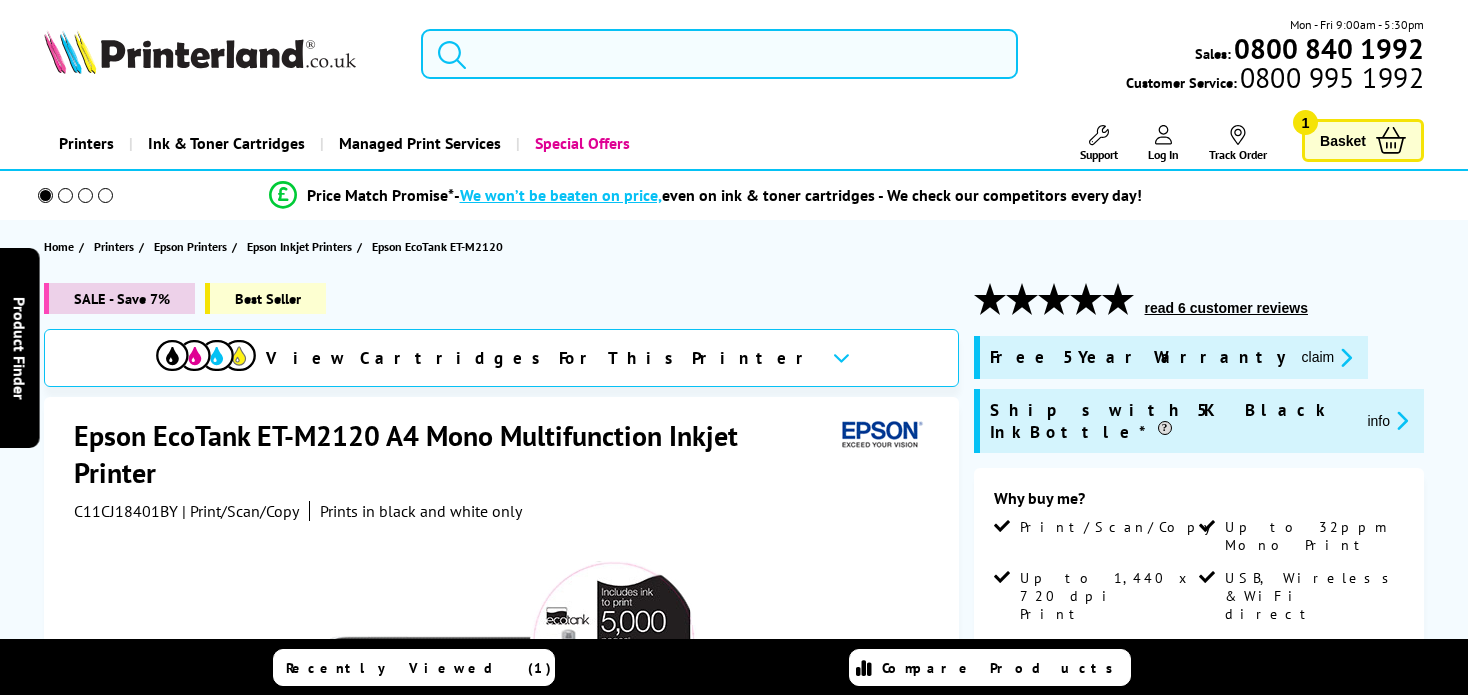 scroll, scrollTop: 0, scrollLeft: 0, axis: both 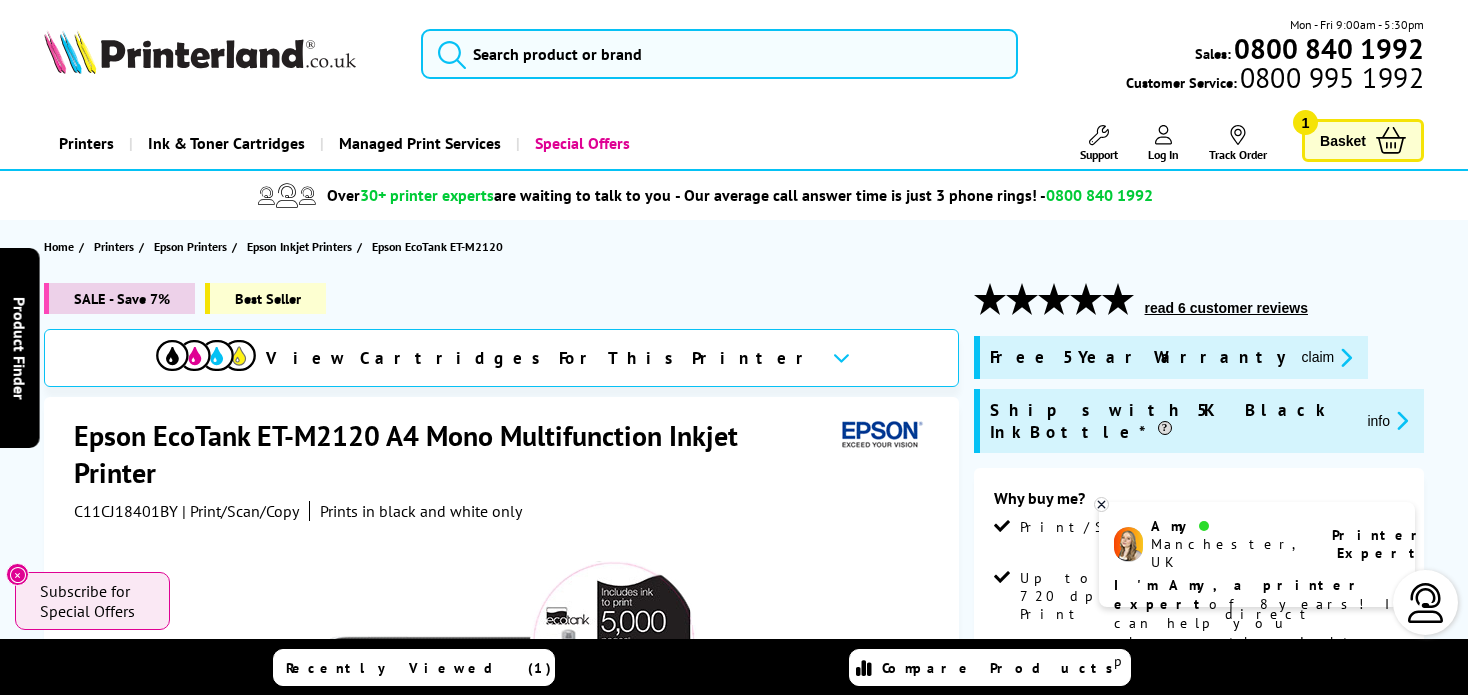 click on "View Cartridges For This Printer" at bounding box center [541, 358] 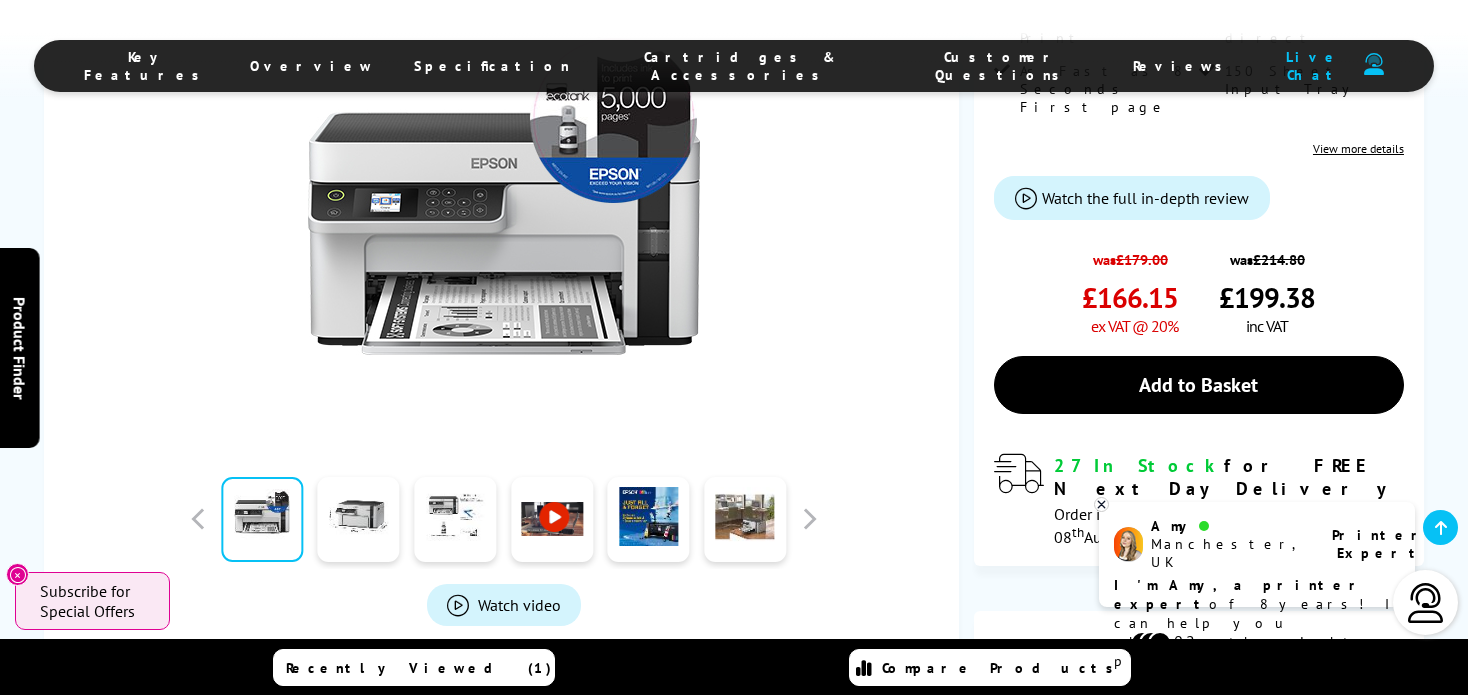scroll, scrollTop: 0, scrollLeft: 0, axis: both 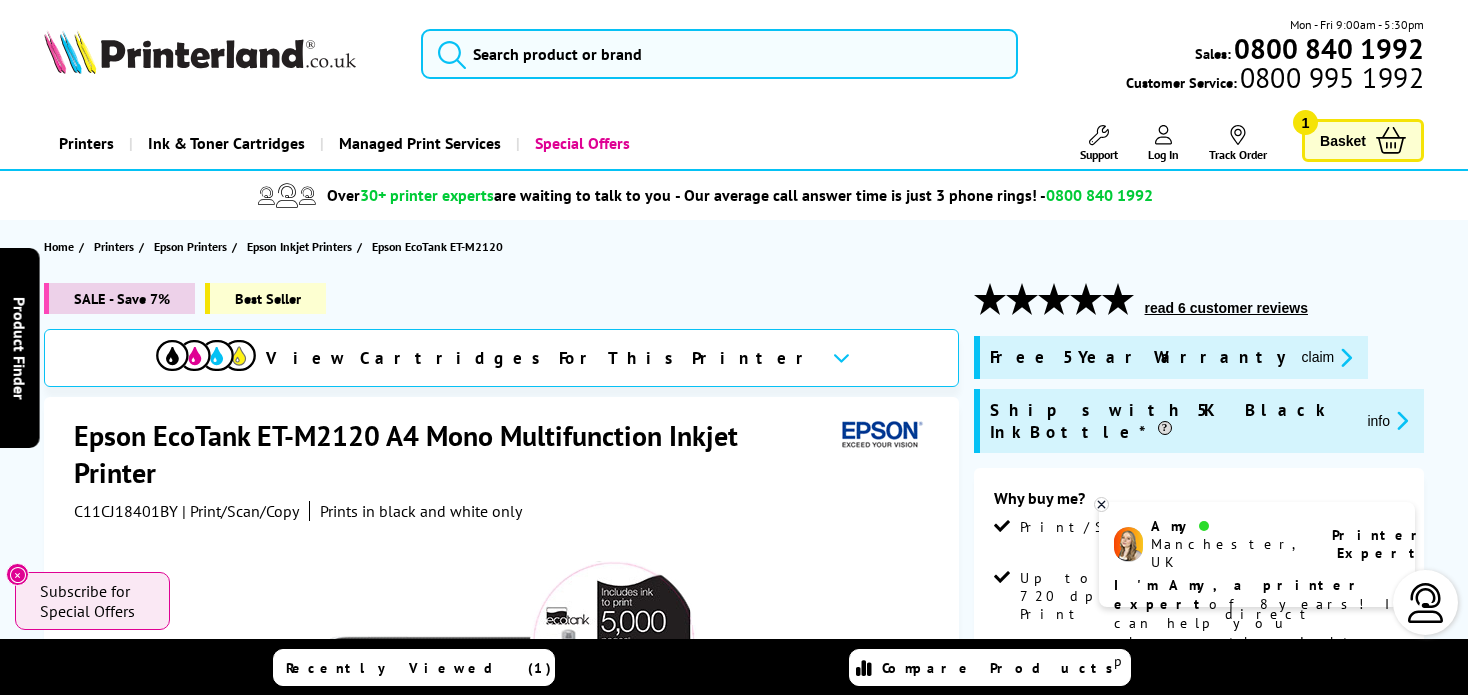 click on "Basket" at bounding box center [1343, 140] 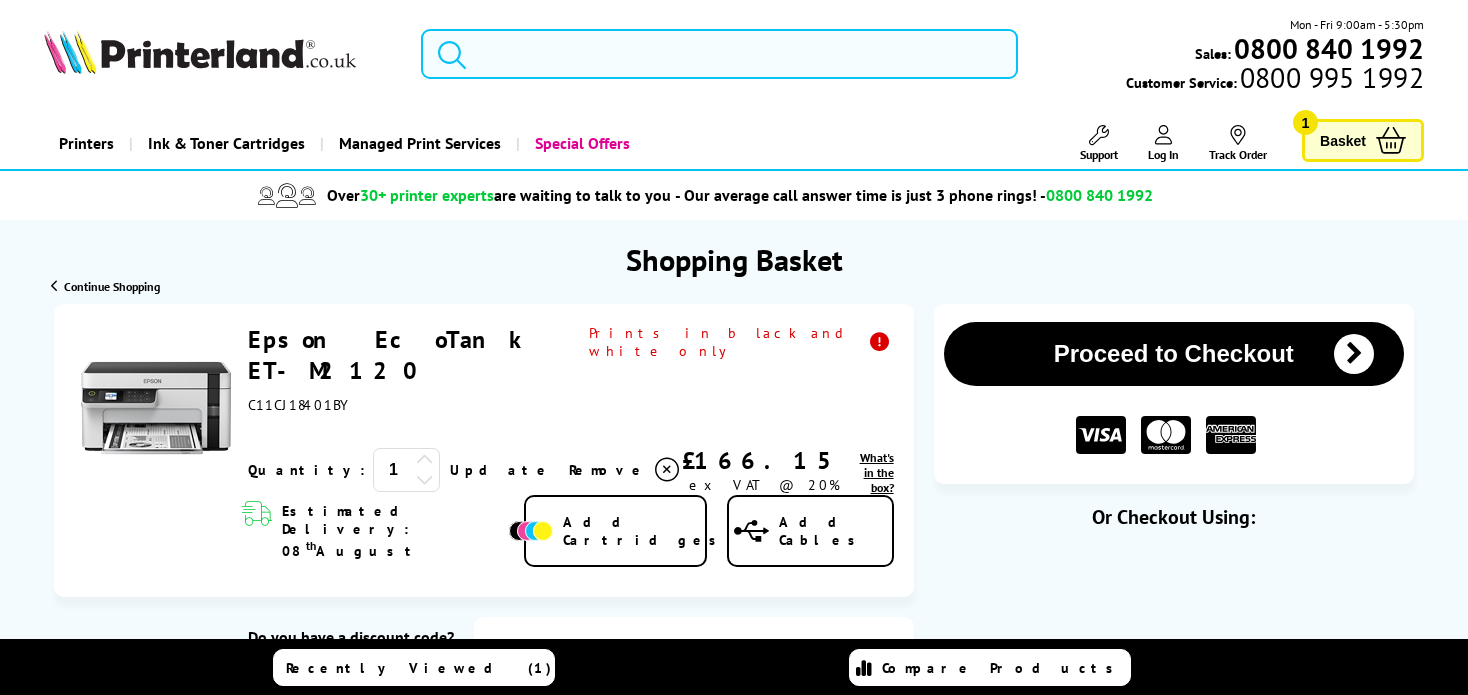 scroll, scrollTop: 0, scrollLeft: 0, axis: both 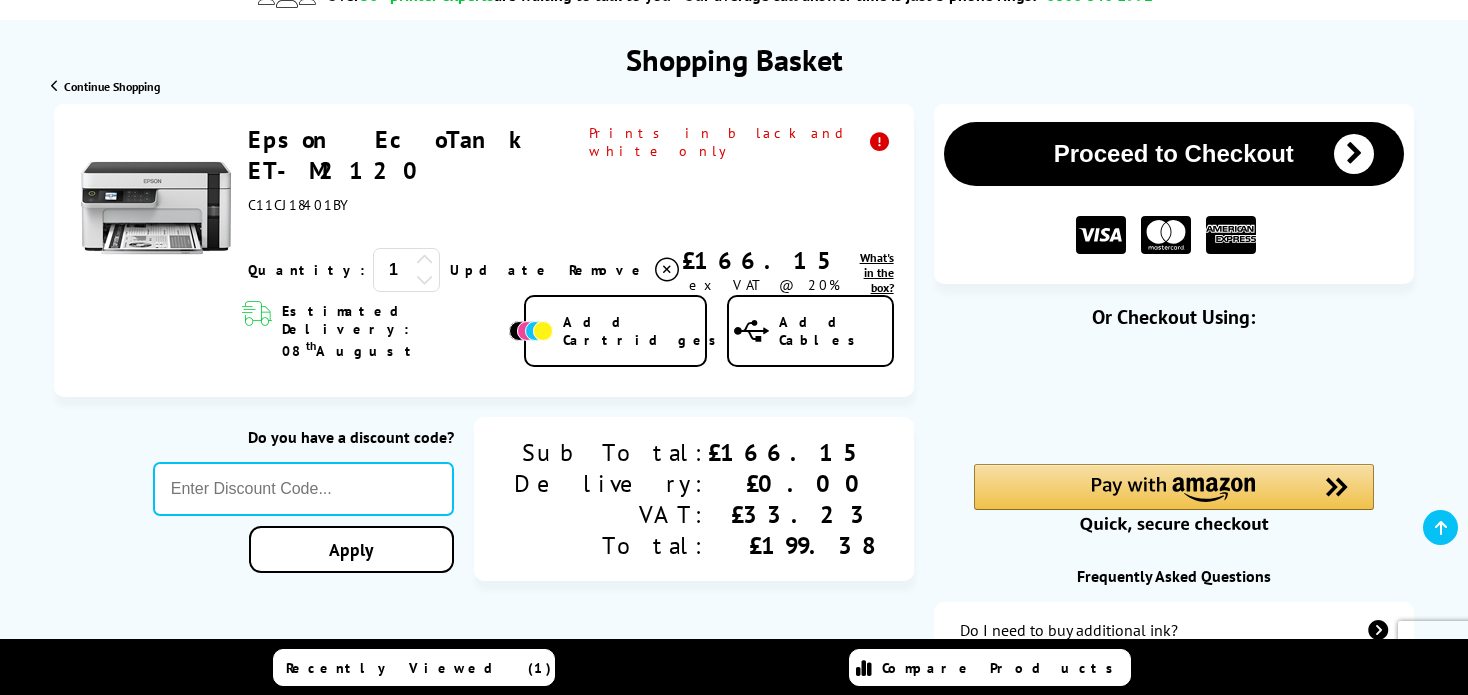 click at bounding box center [751, 331] 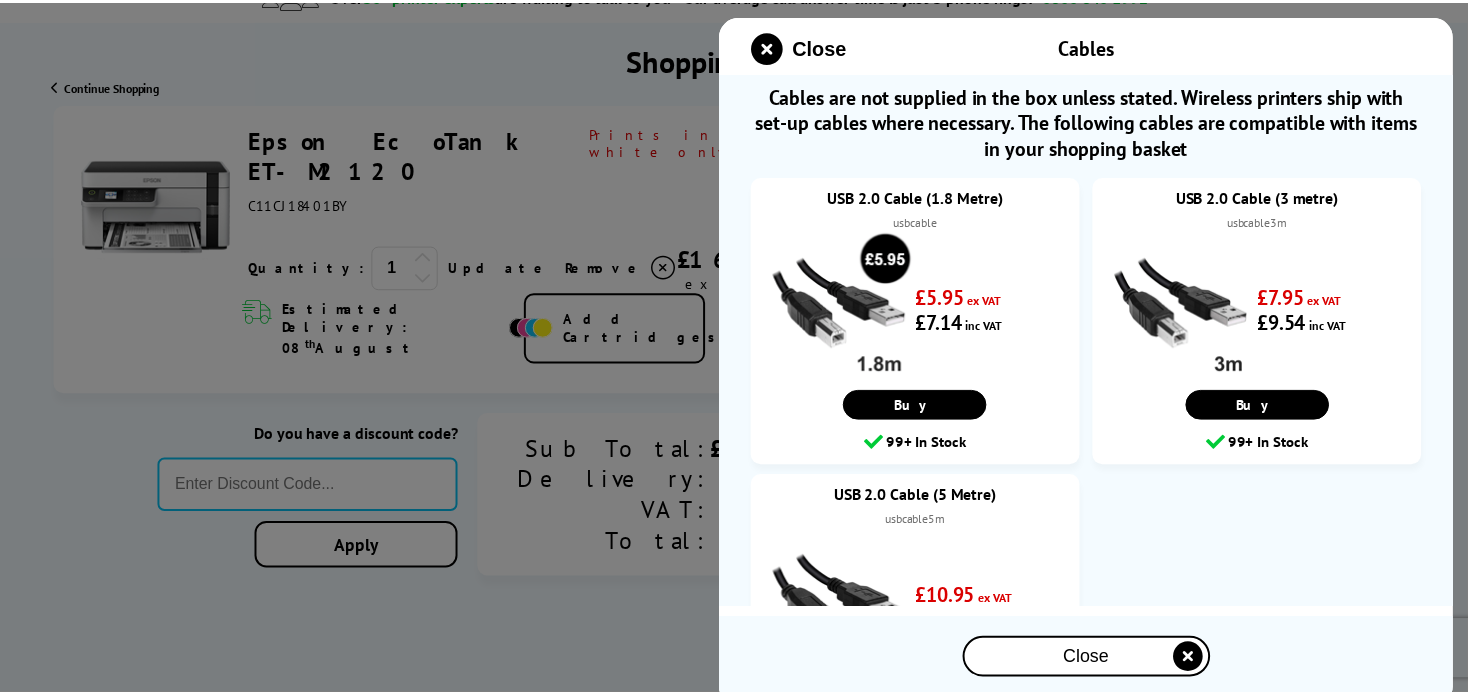 scroll, scrollTop: 100, scrollLeft: 0, axis: vertical 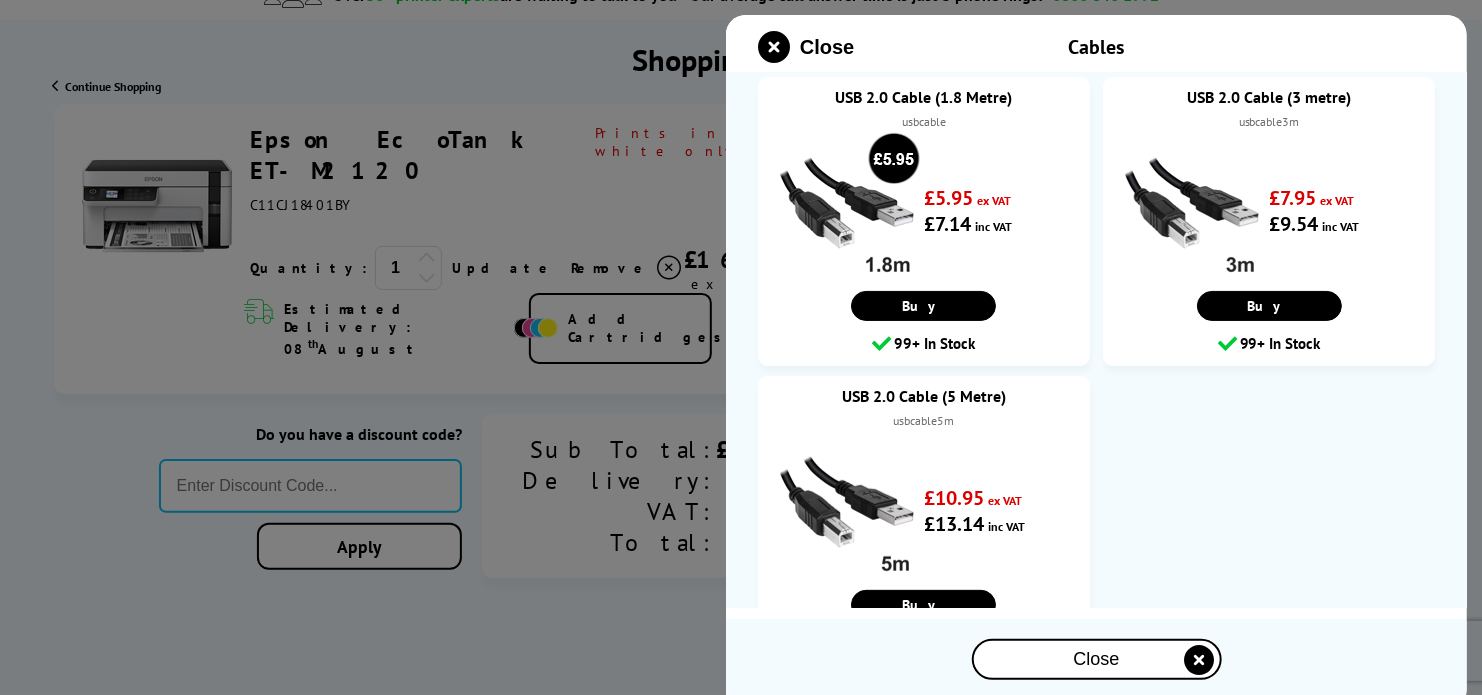 click at bounding box center (741, 347) 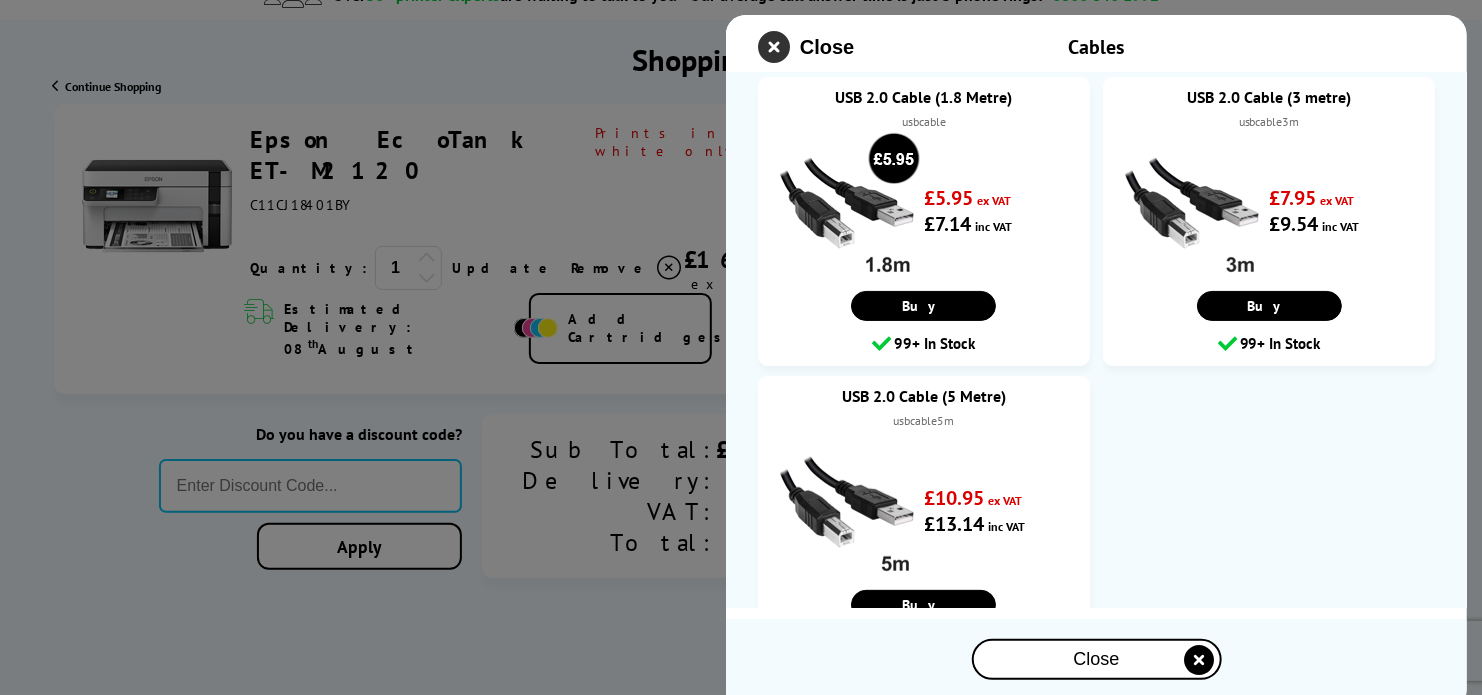 click at bounding box center [774, 47] 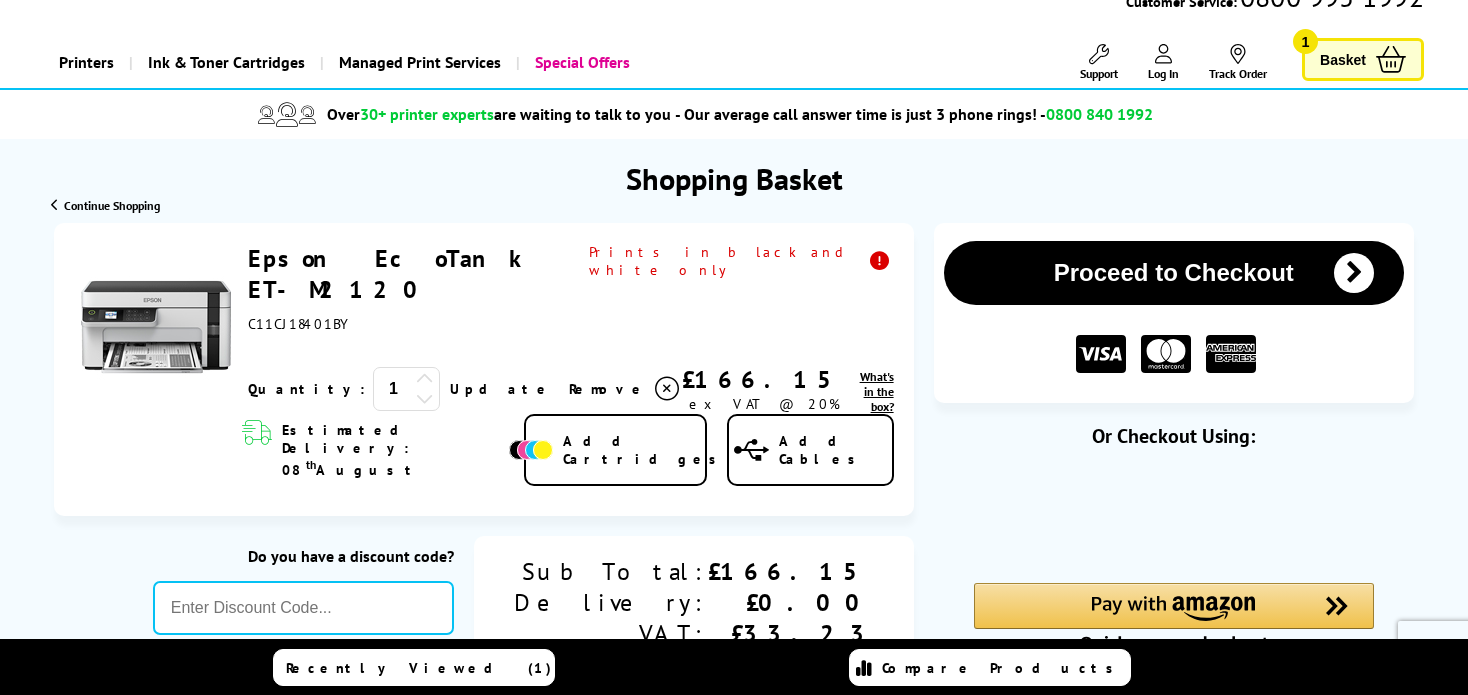 scroll, scrollTop: 0, scrollLeft: 0, axis: both 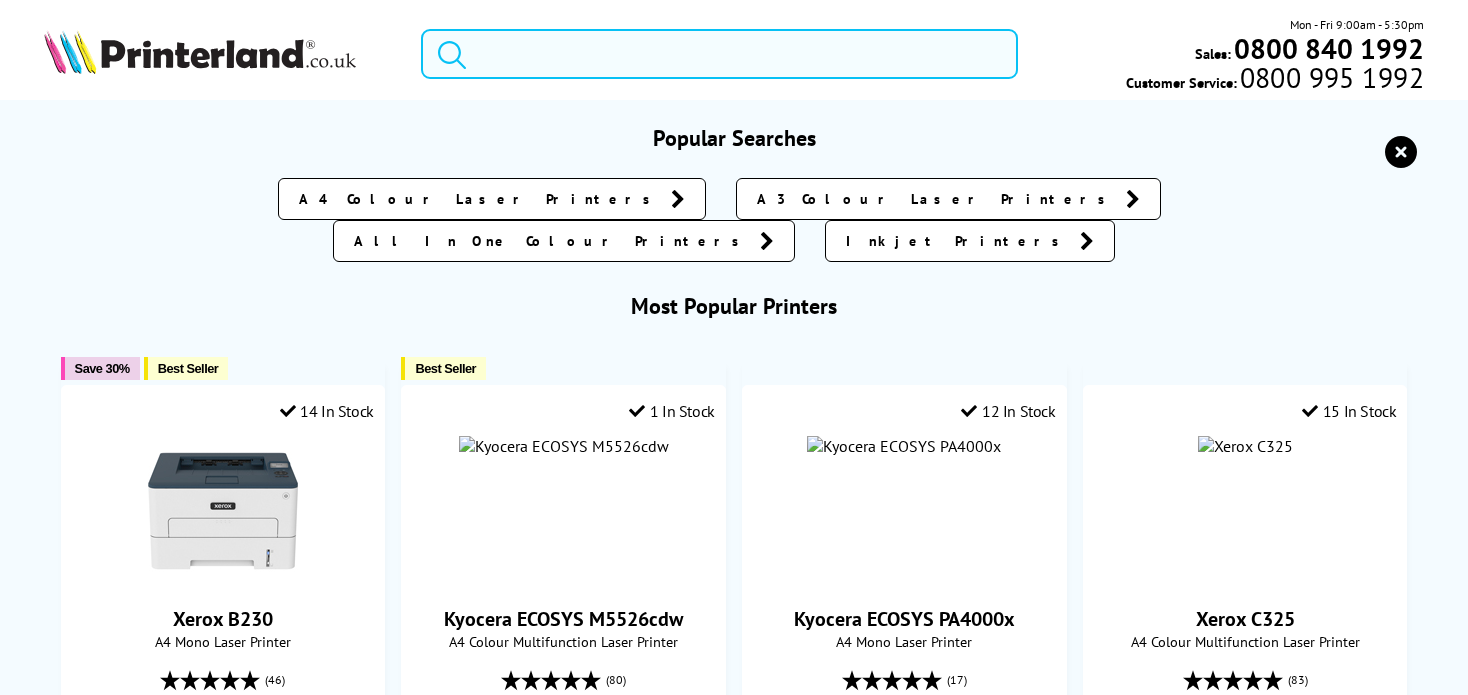 click at bounding box center [719, 54] 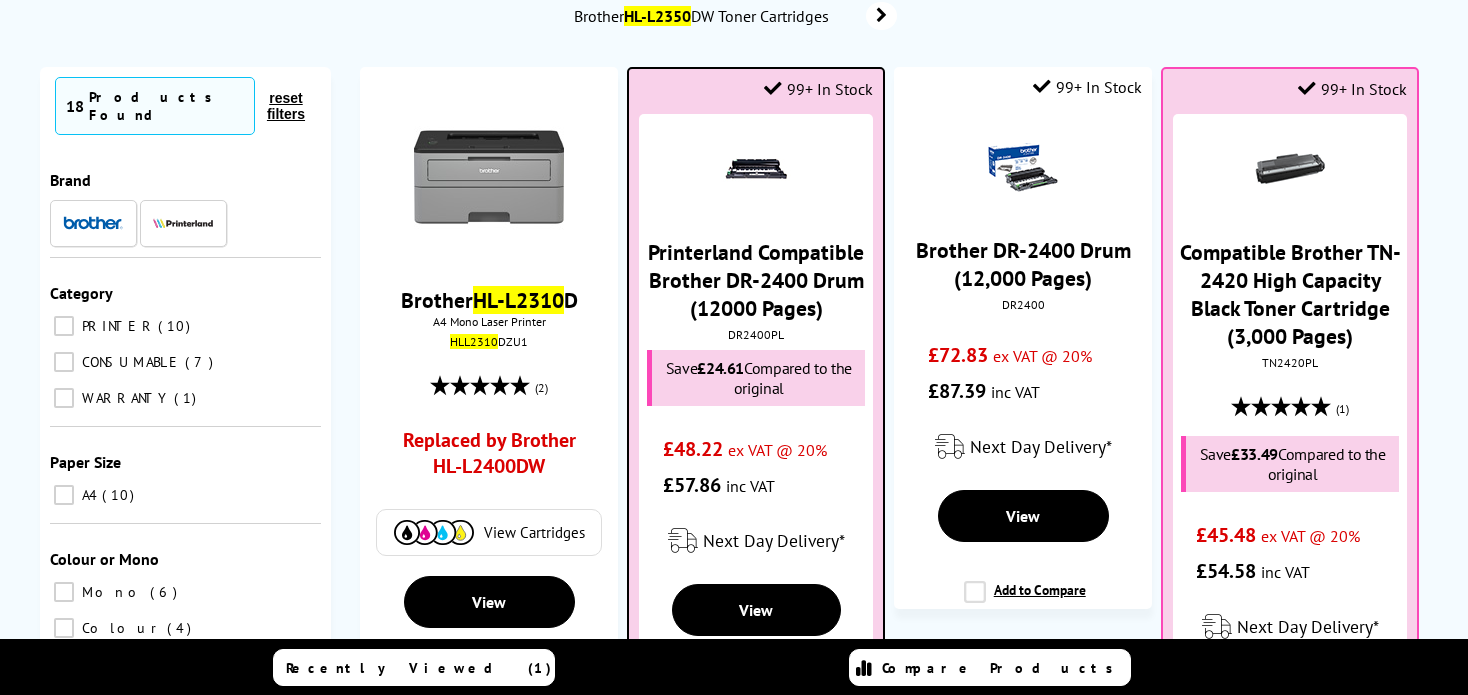 scroll, scrollTop: 200, scrollLeft: 0, axis: vertical 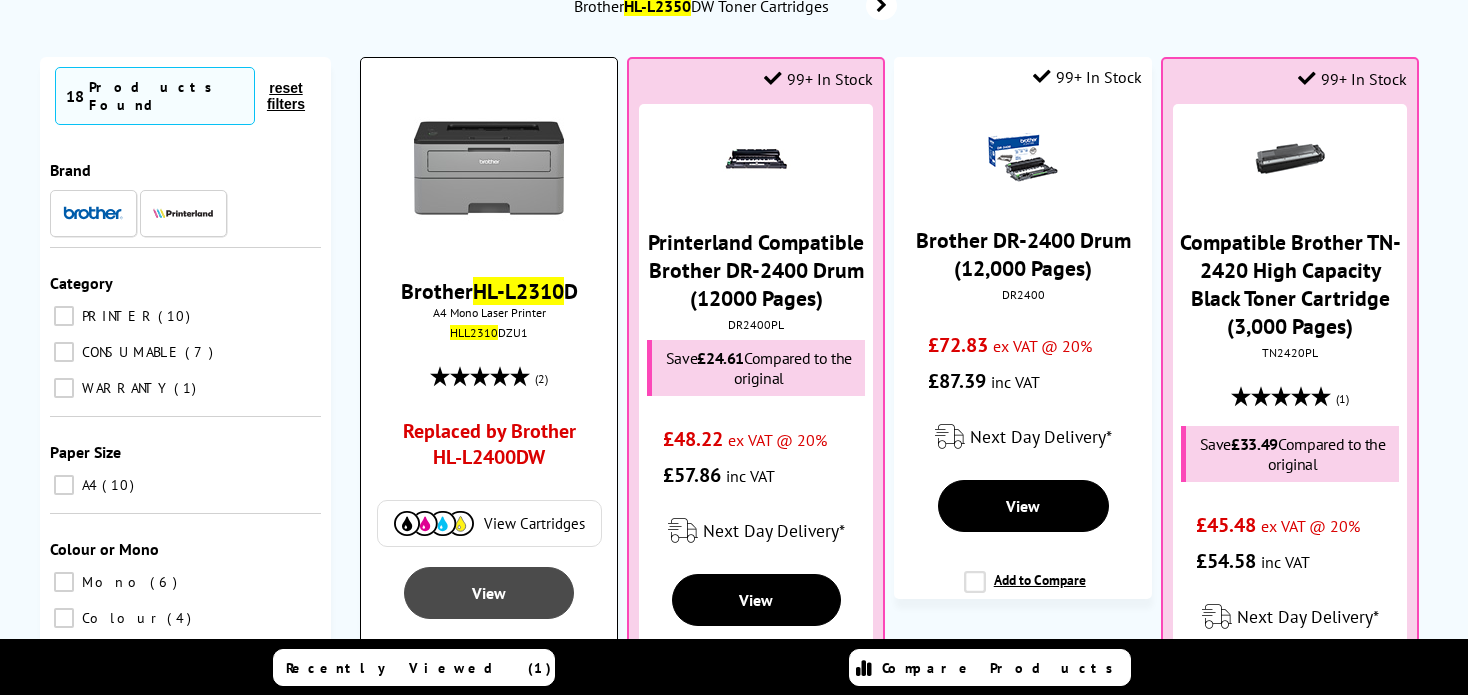 type on "hl-l2310" 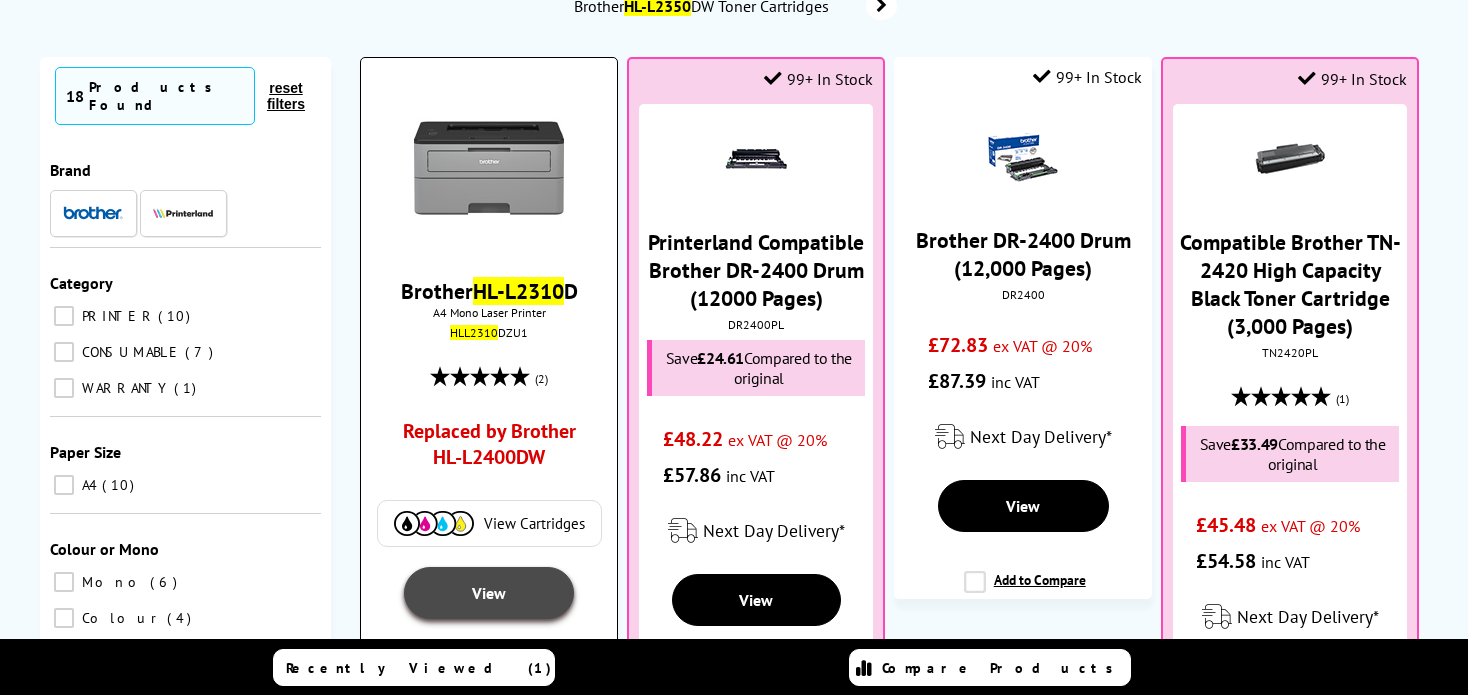 click on "View" at bounding box center (489, 593) 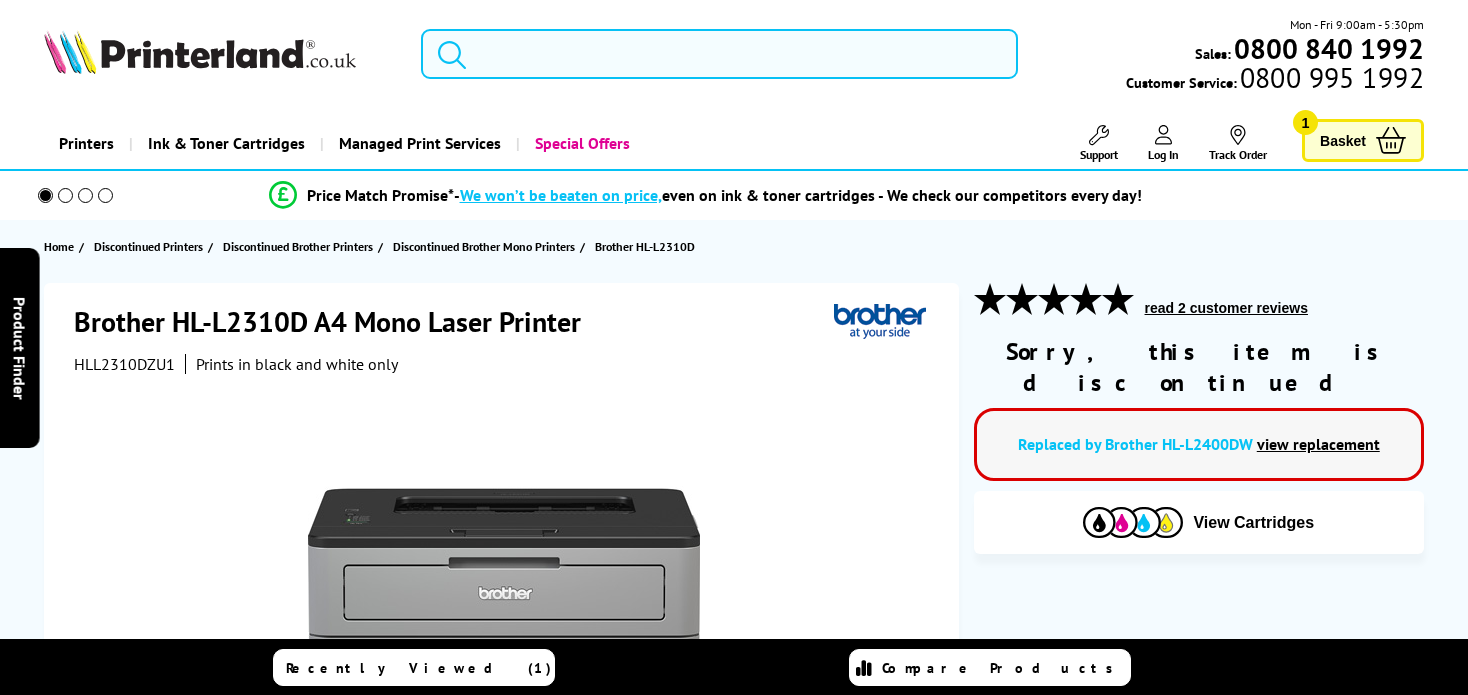scroll, scrollTop: 0, scrollLeft: 0, axis: both 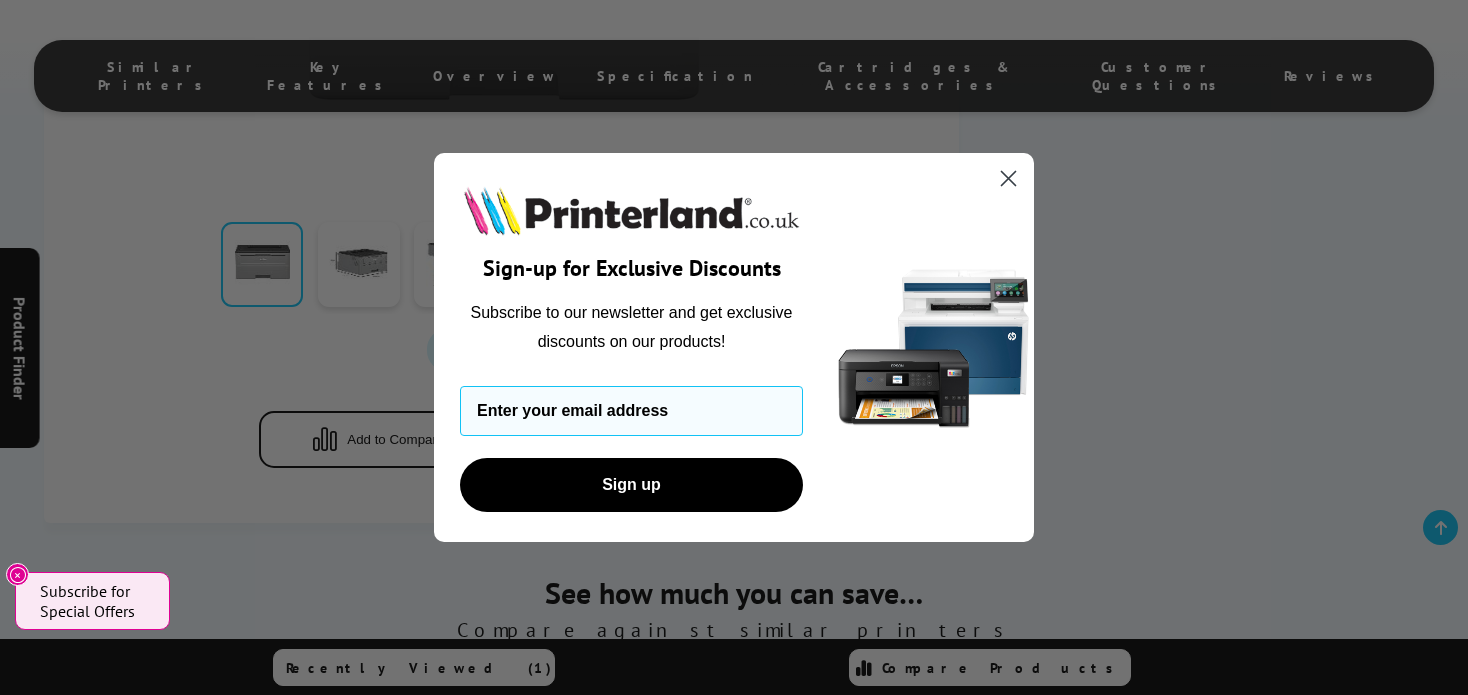 click 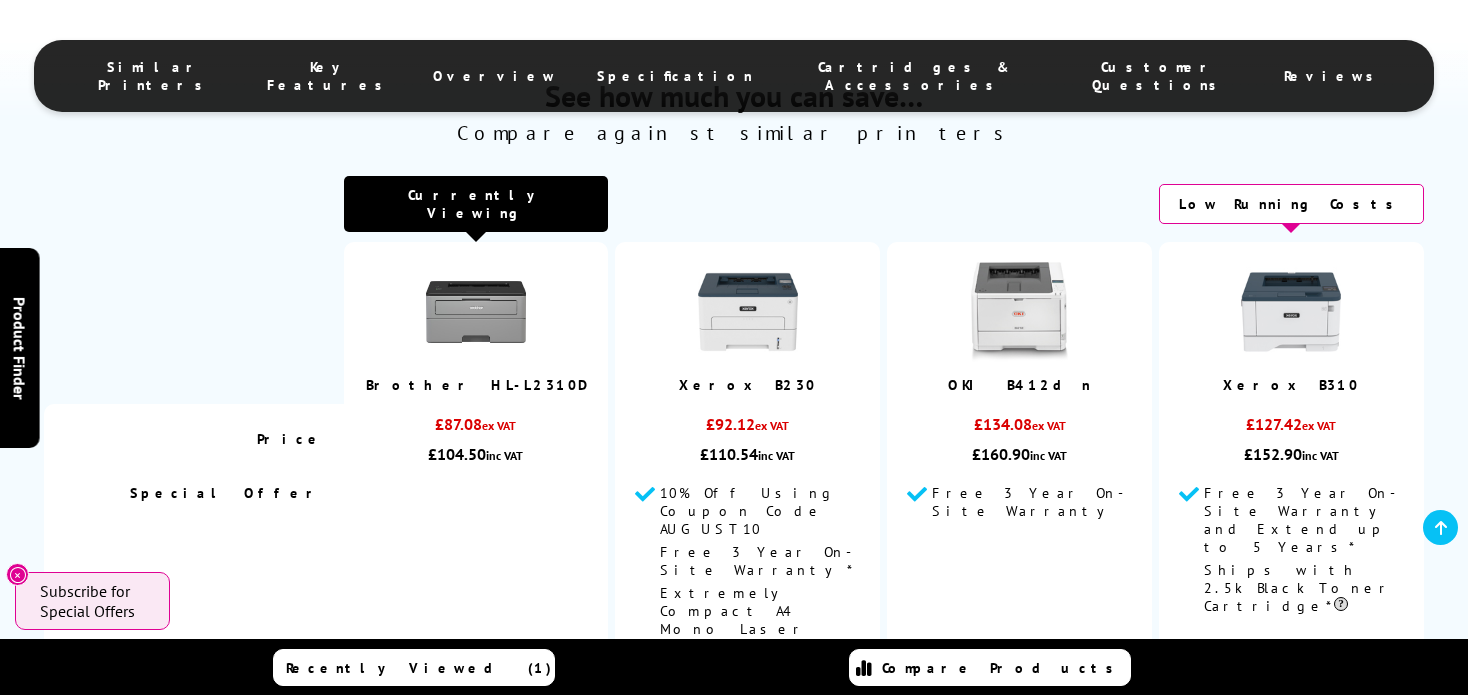 scroll, scrollTop: 1200, scrollLeft: 0, axis: vertical 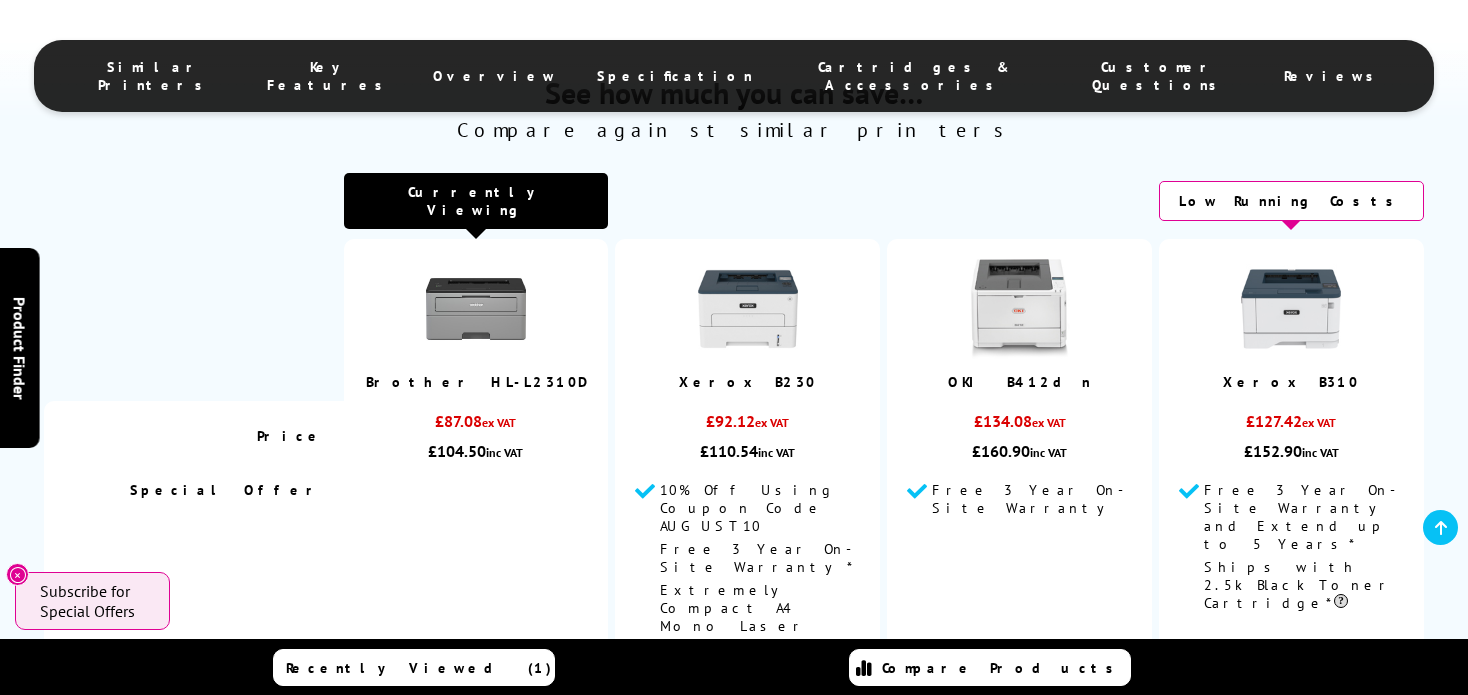 click at bounding box center (476, 309) 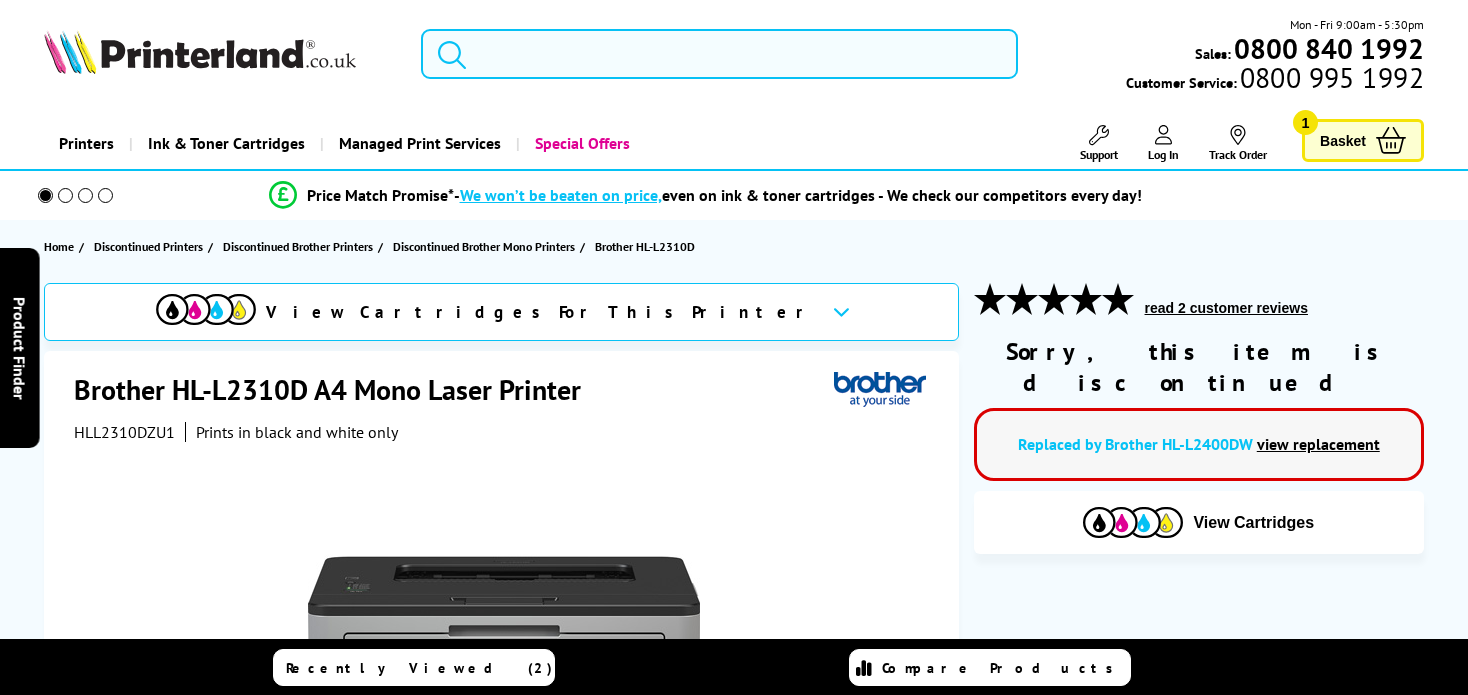 scroll, scrollTop: 0, scrollLeft: 0, axis: both 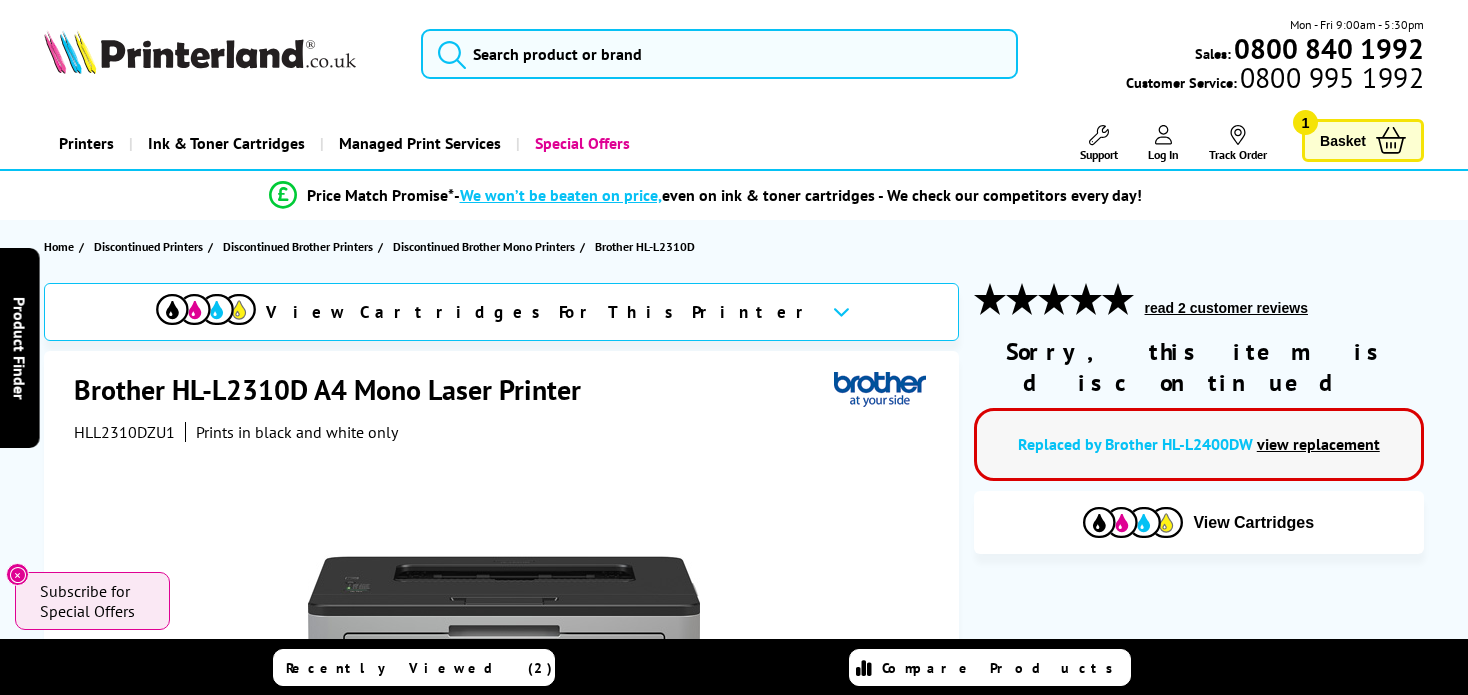 click on "view replacement" at bounding box center (1318, 444) 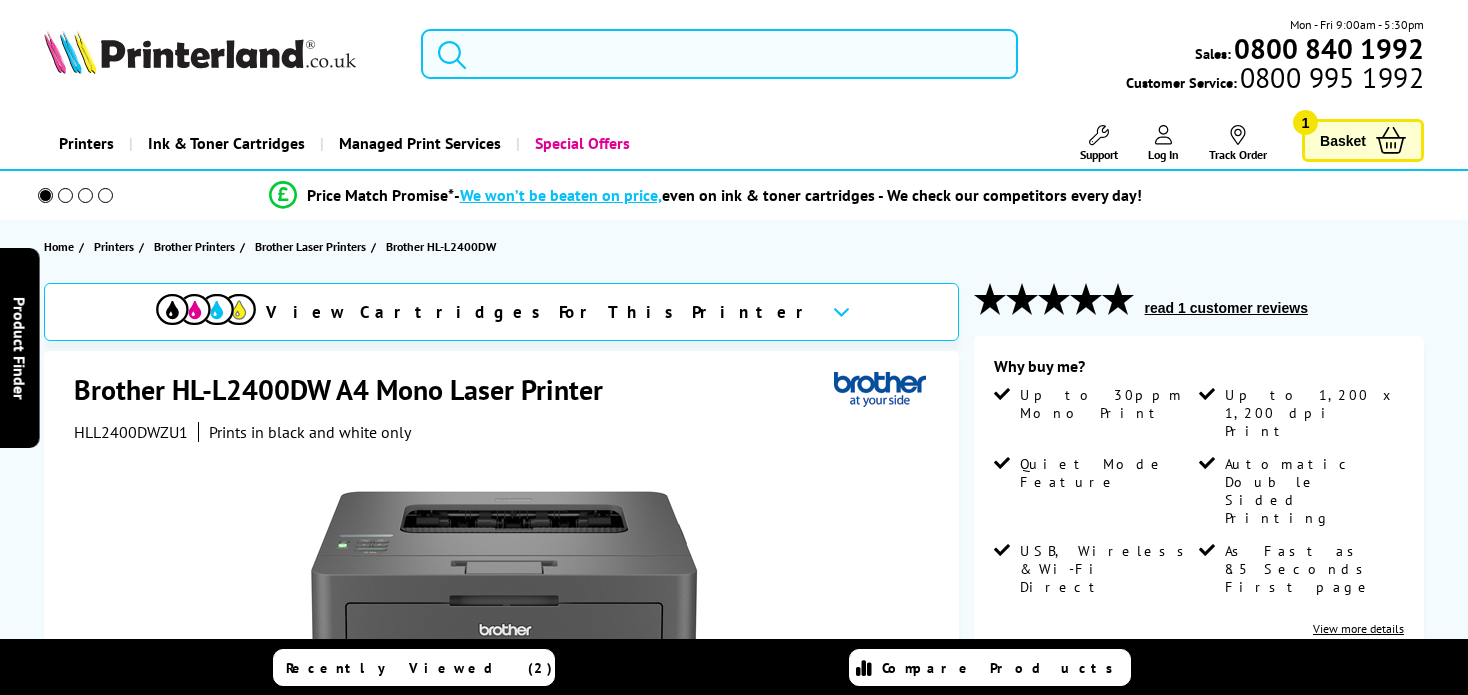 scroll, scrollTop: 0, scrollLeft: 0, axis: both 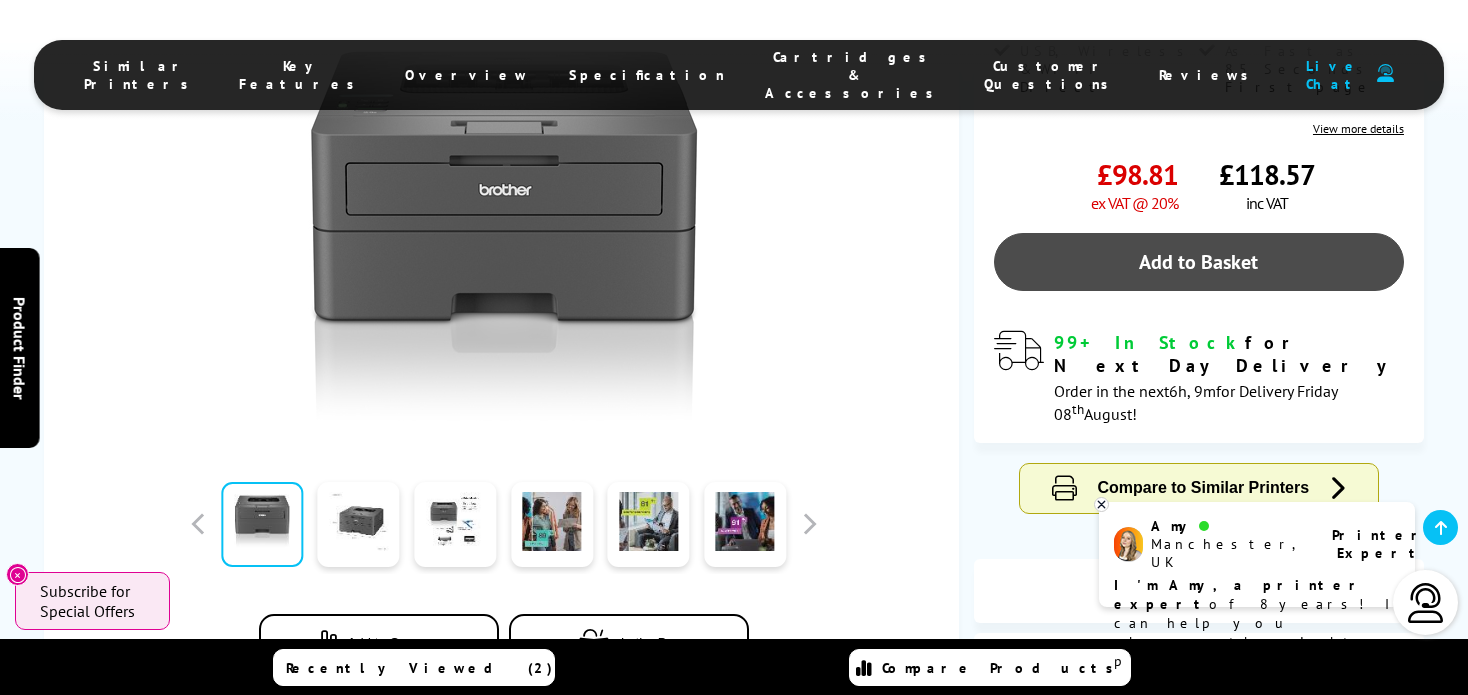 click on "Add to Basket" at bounding box center [1199, 262] 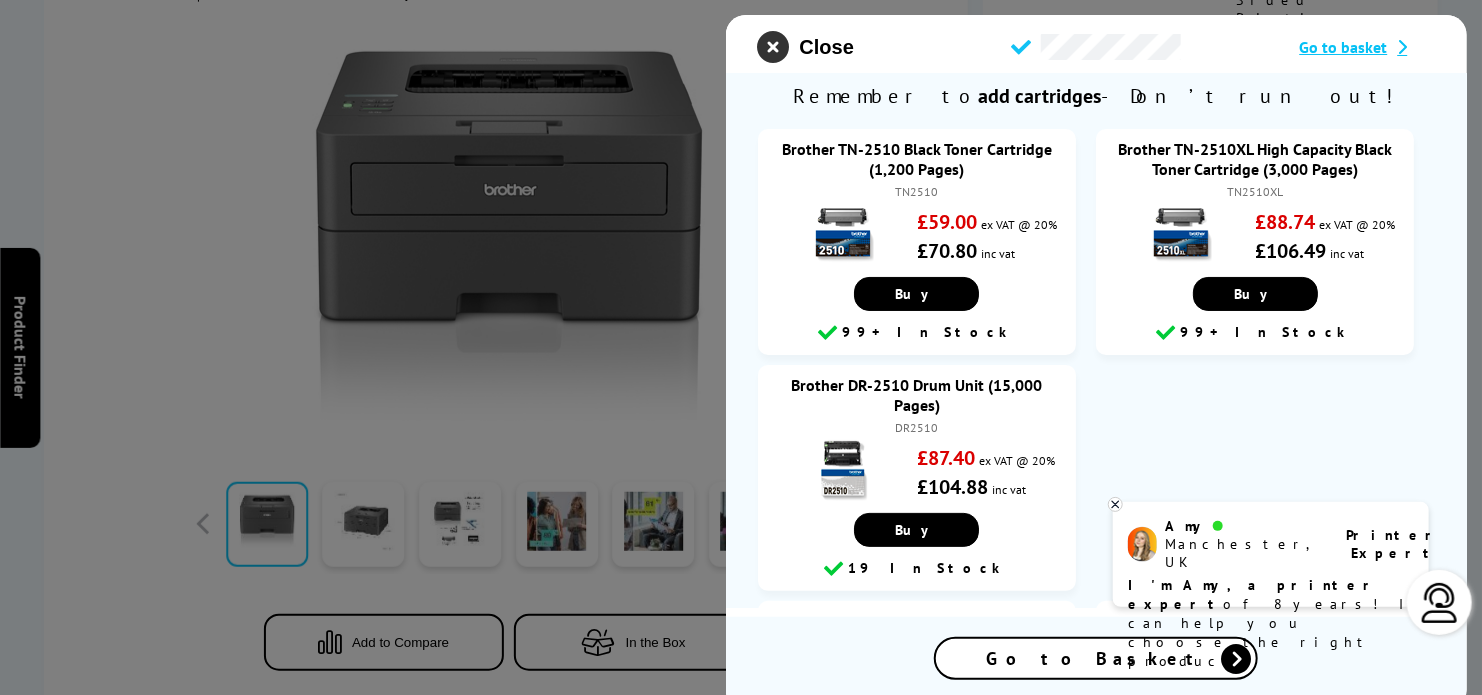 click at bounding box center [774, 47] 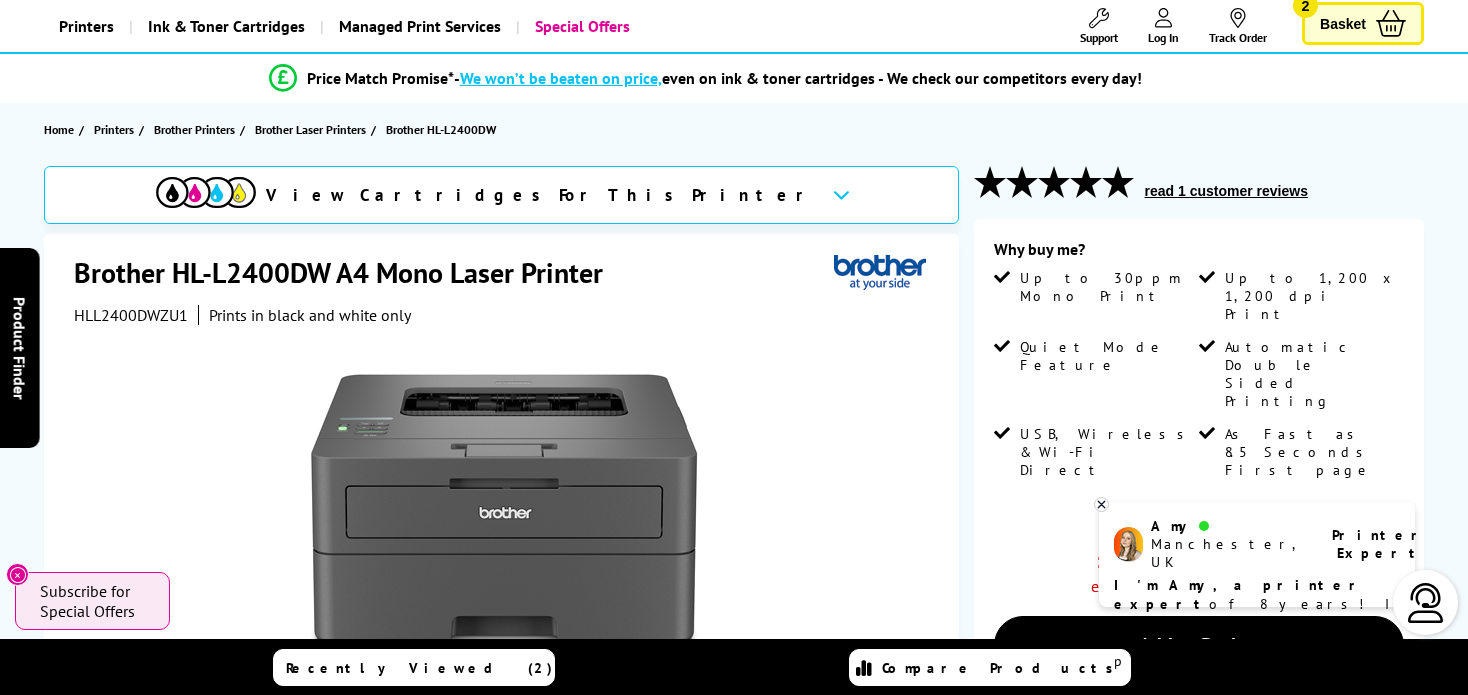 scroll, scrollTop: 0, scrollLeft: 0, axis: both 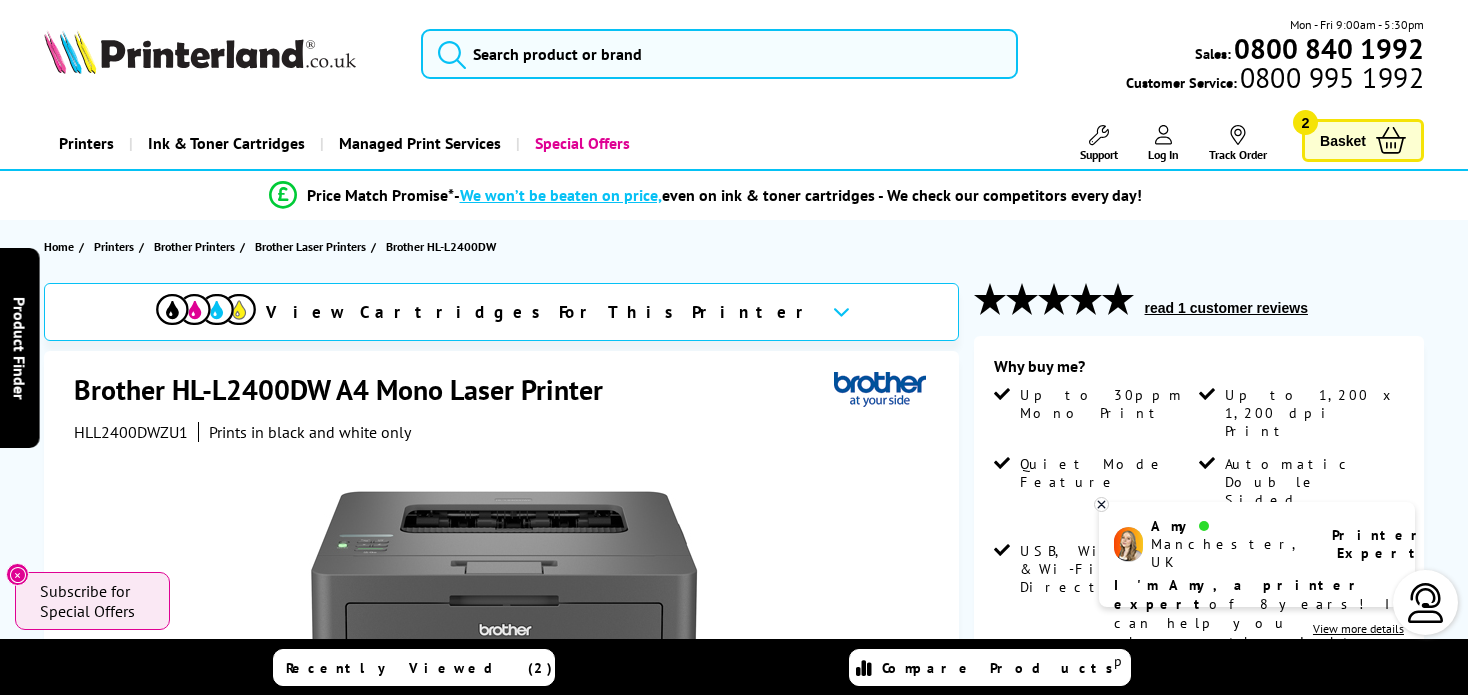 click on "Basket" at bounding box center (1343, 140) 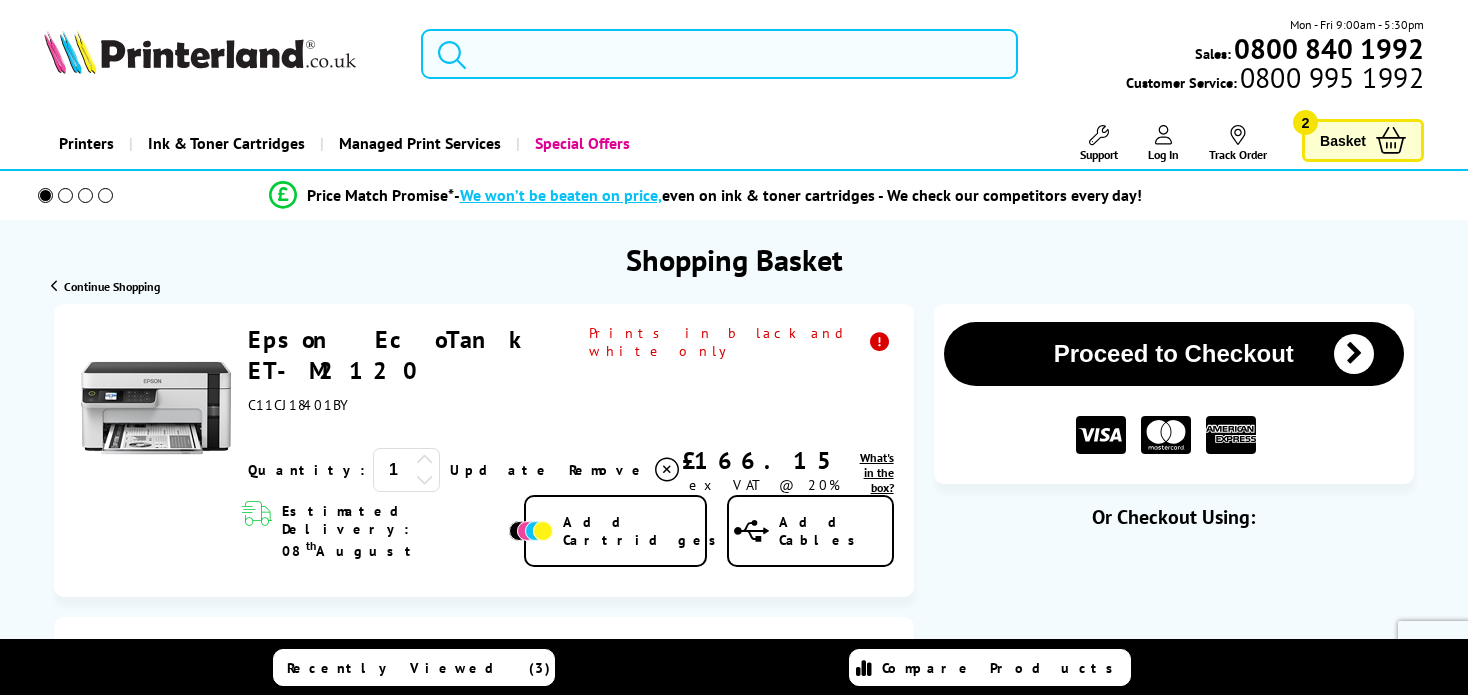 scroll, scrollTop: 0, scrollLeft: 0, axis: both 